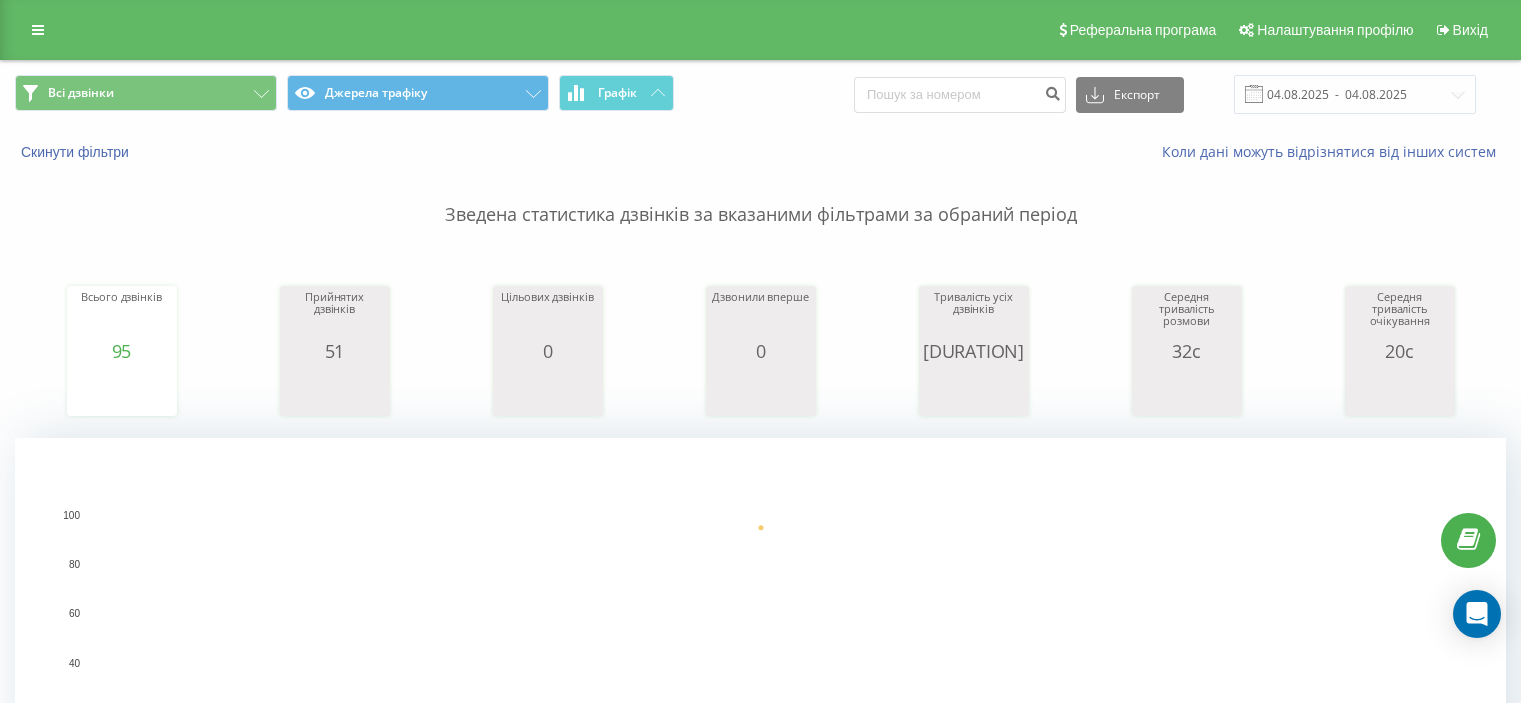 scroll, scrollTop: 0, scrollLeft: 0, axis: both 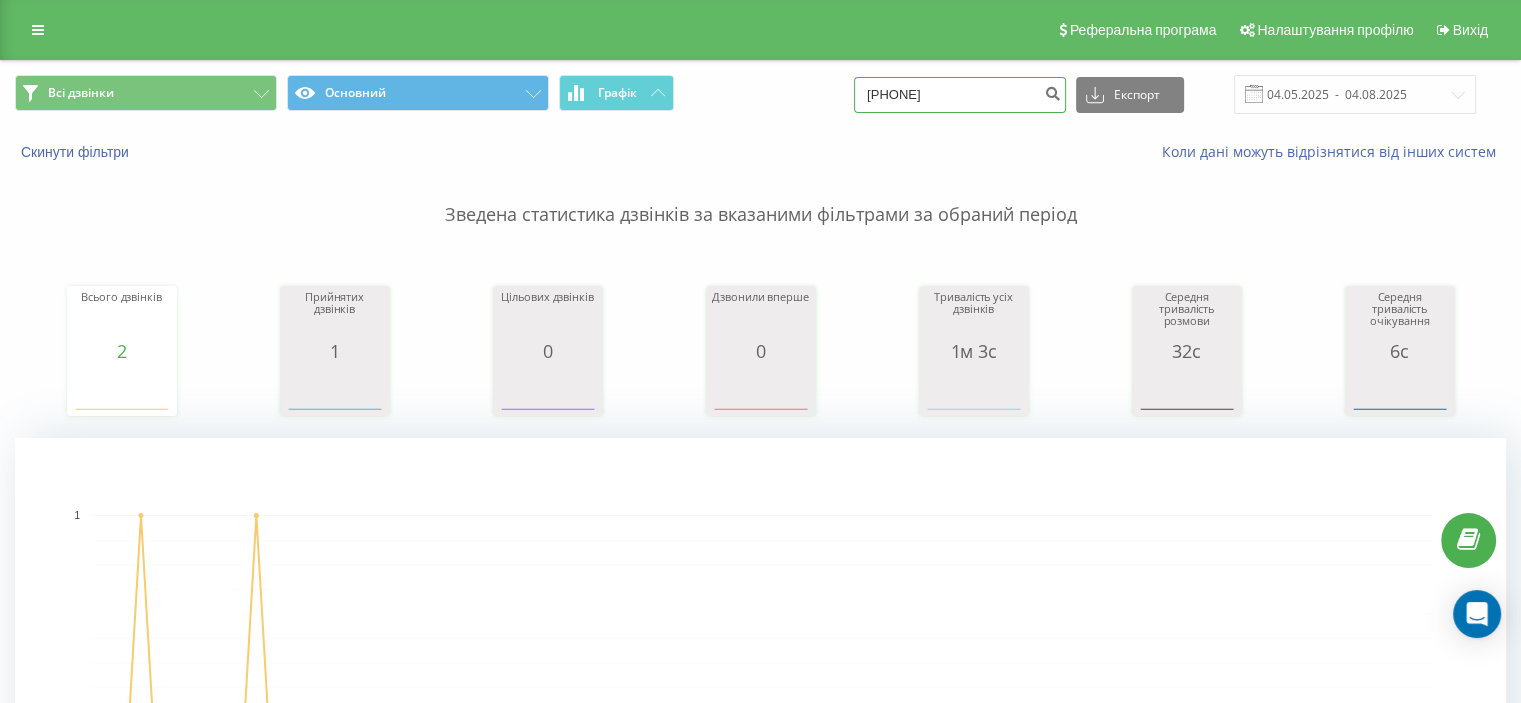 drag, startPoint x: 968, startPoint y: 91, endPoint x: 749, endPoint y: 79, distance: 219.32852 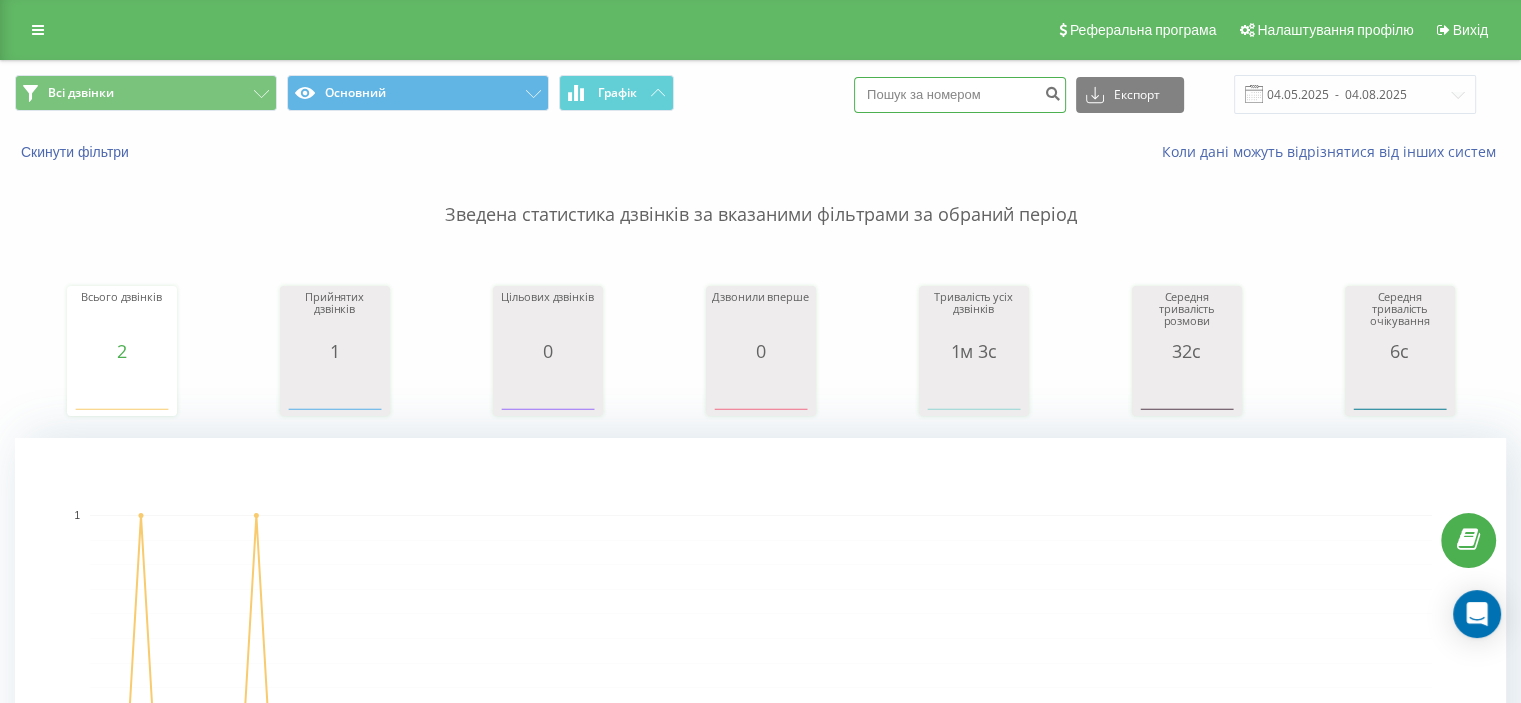 paste on "0637987088" 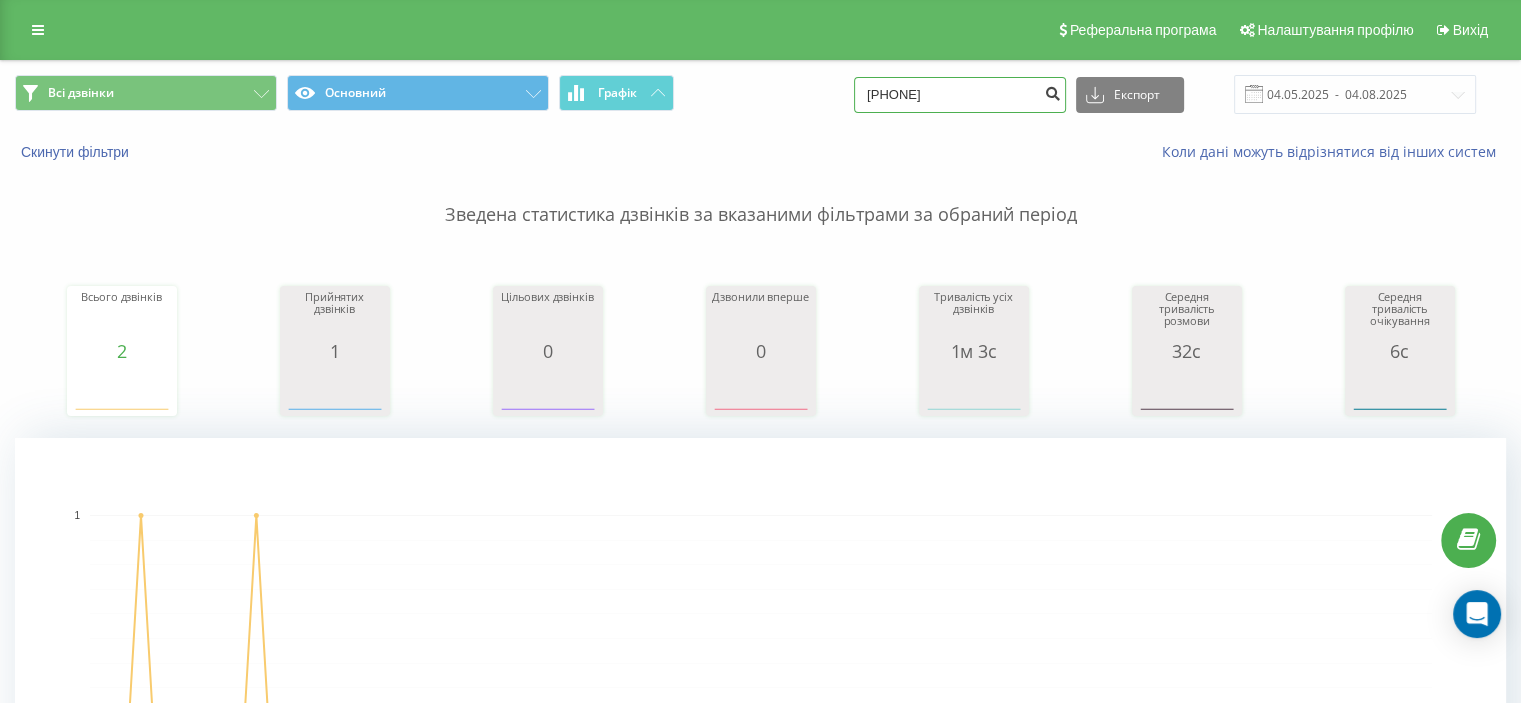 type on "0637987088" 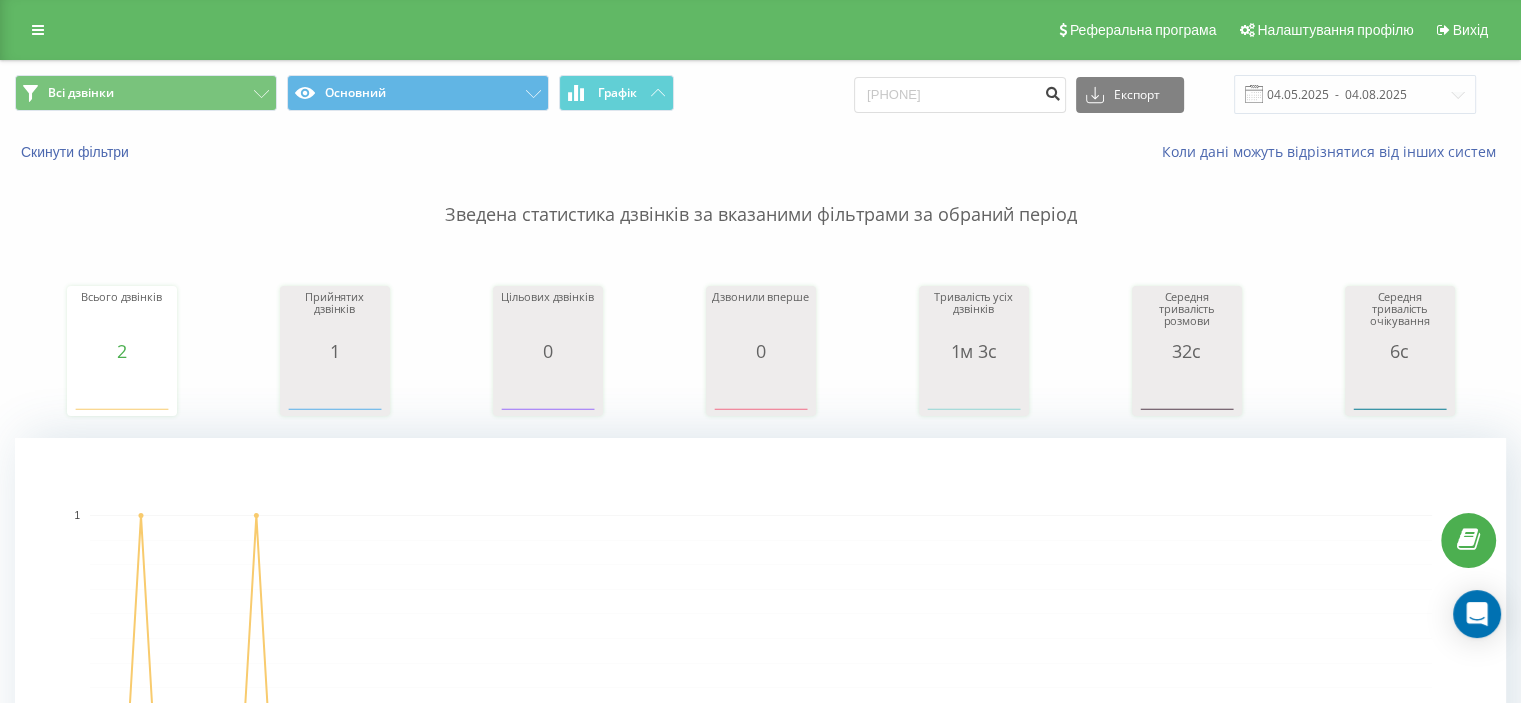 click at bounding box center (1052, 91) 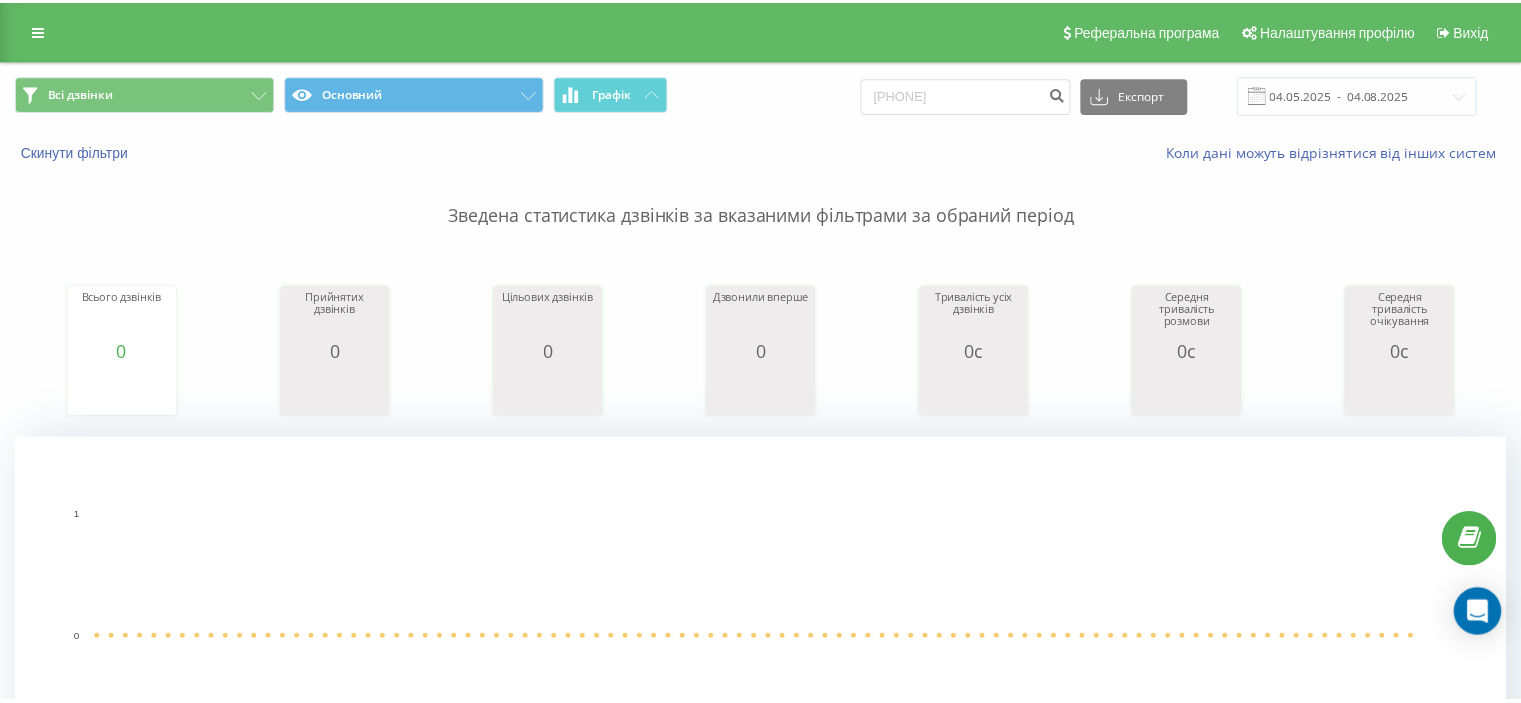 scroll, scrollTop: 0, scrollLeft: 0, axis: both 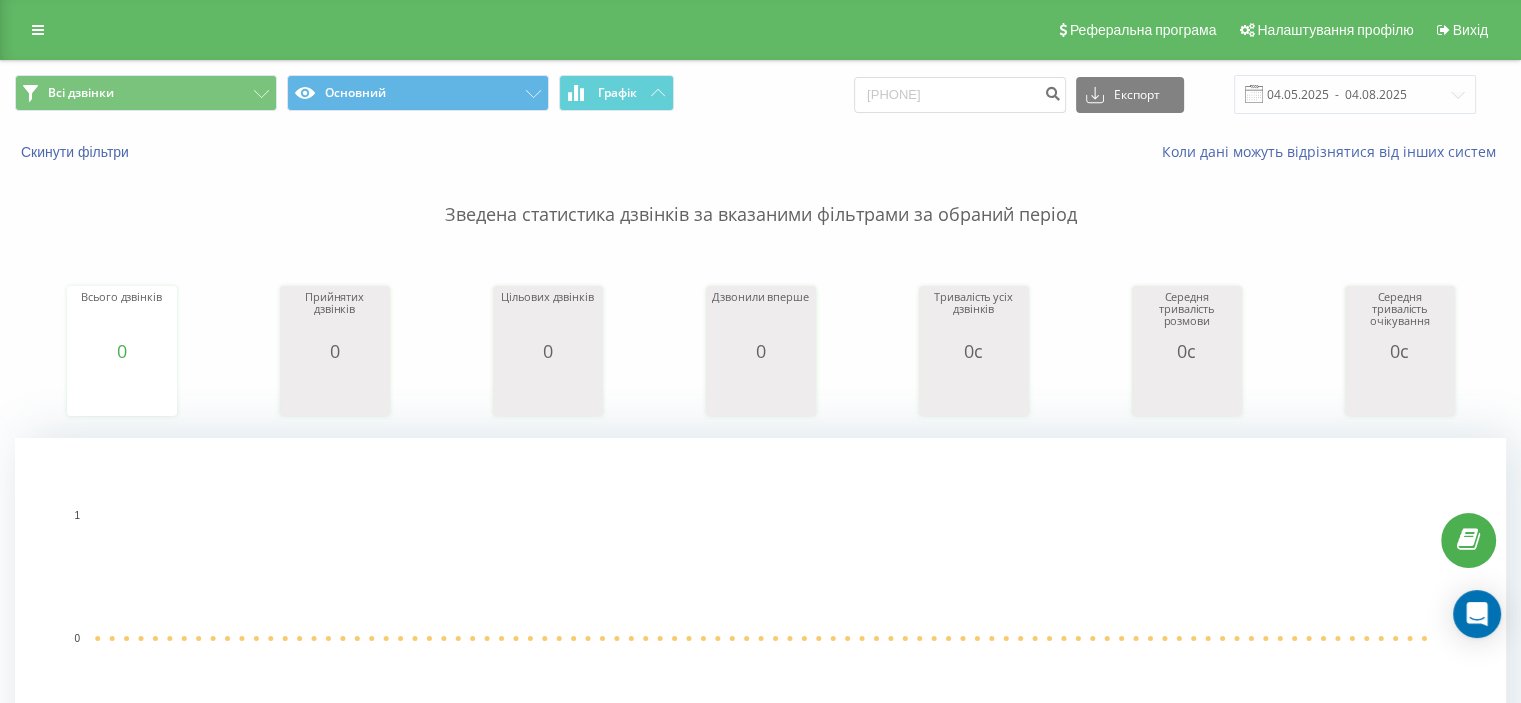 drag, startPoint x: 1009, startPoint y: 112, endPoint x: 704, endPoint y: 102, distance: 305.16388 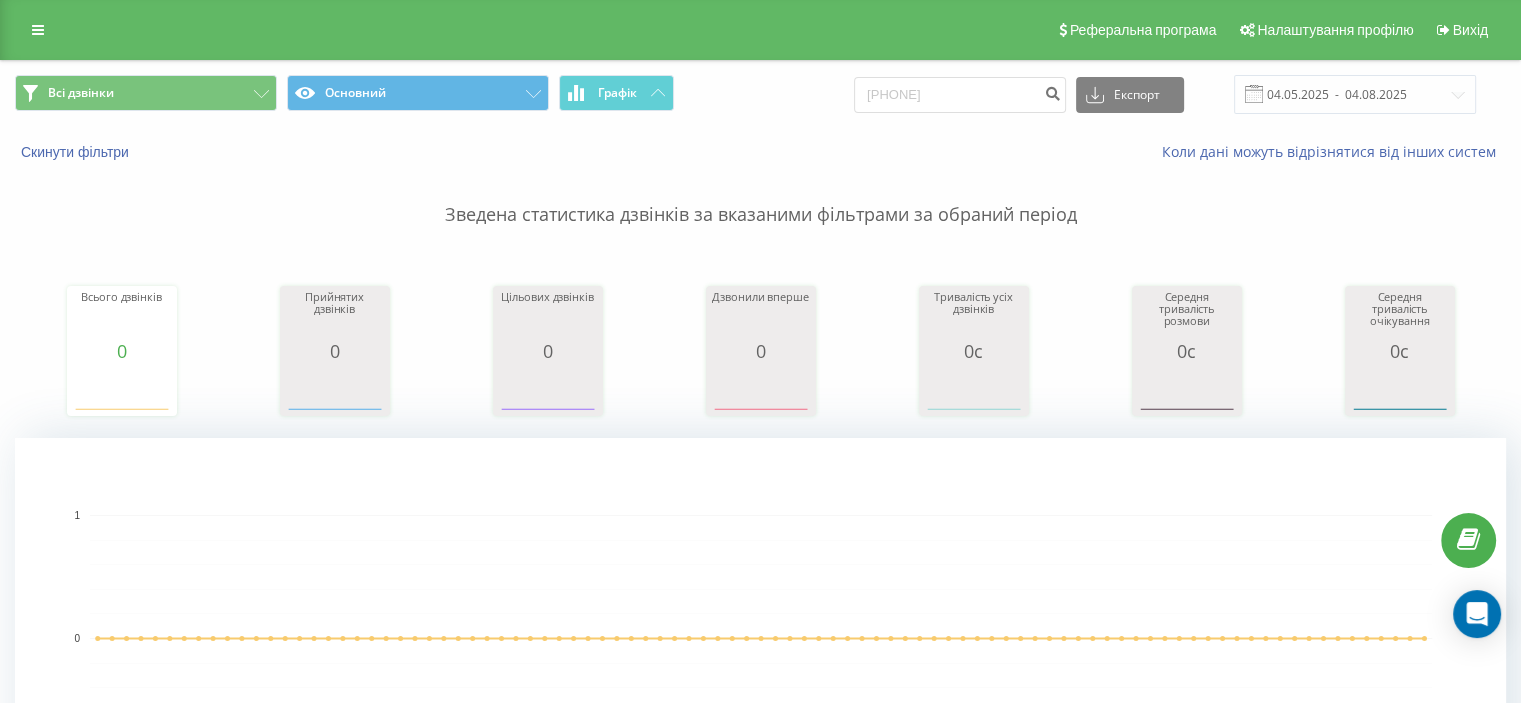 click on "Всі дзвінки Основний Графік 0637987088 Експорт .csv .xls .xlsx 04.05.2025  -  04.08.2025" at bounding box center (760, 94) 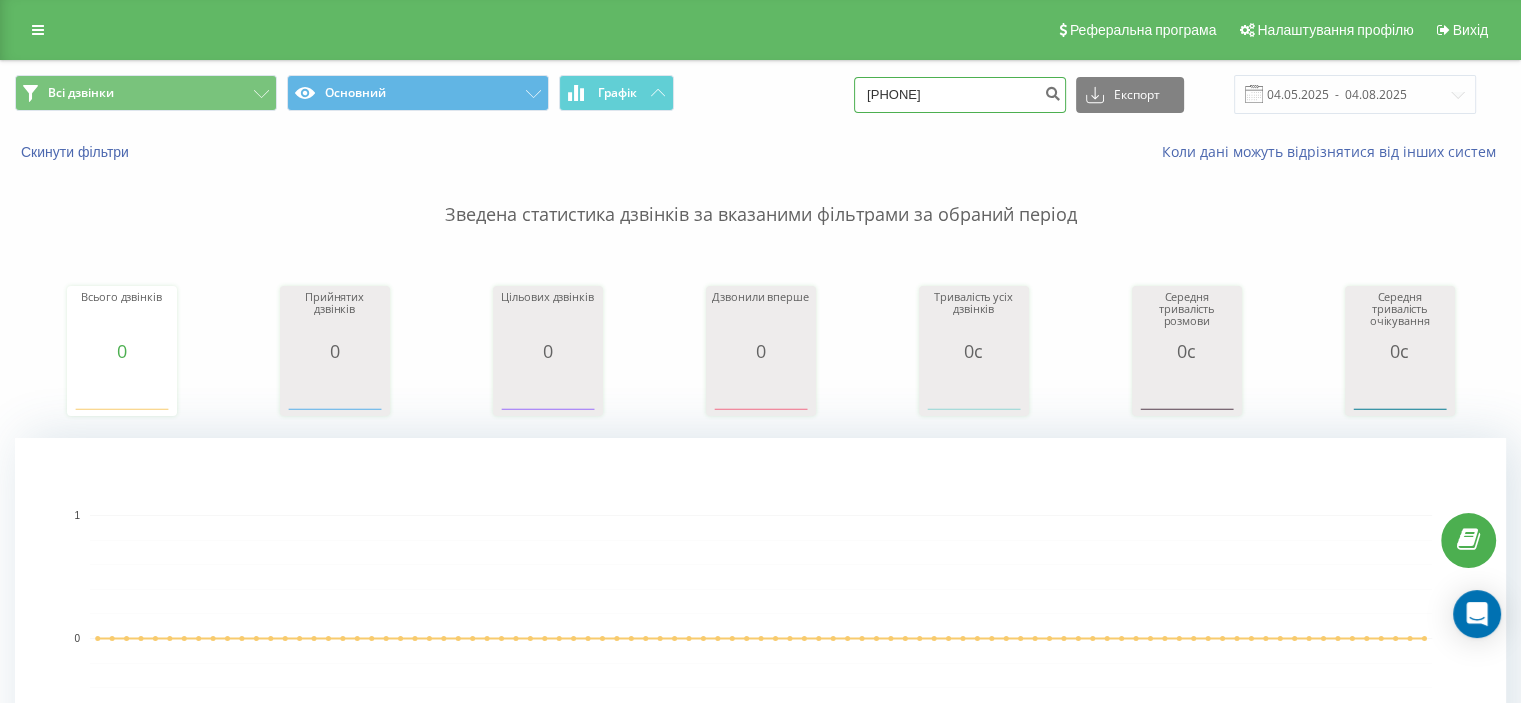 click on "0637987088" at bounding box center [960, 95] 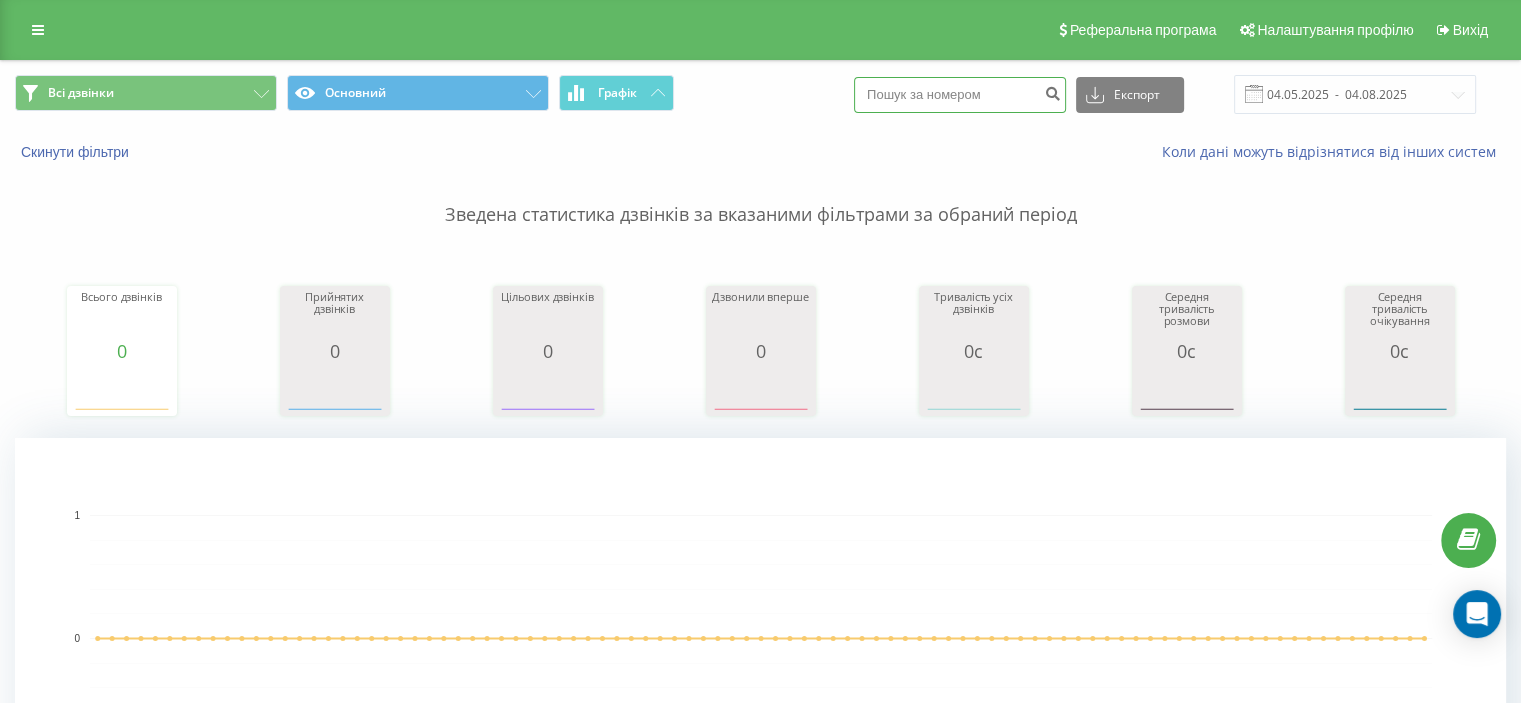 paste on "0676728618" 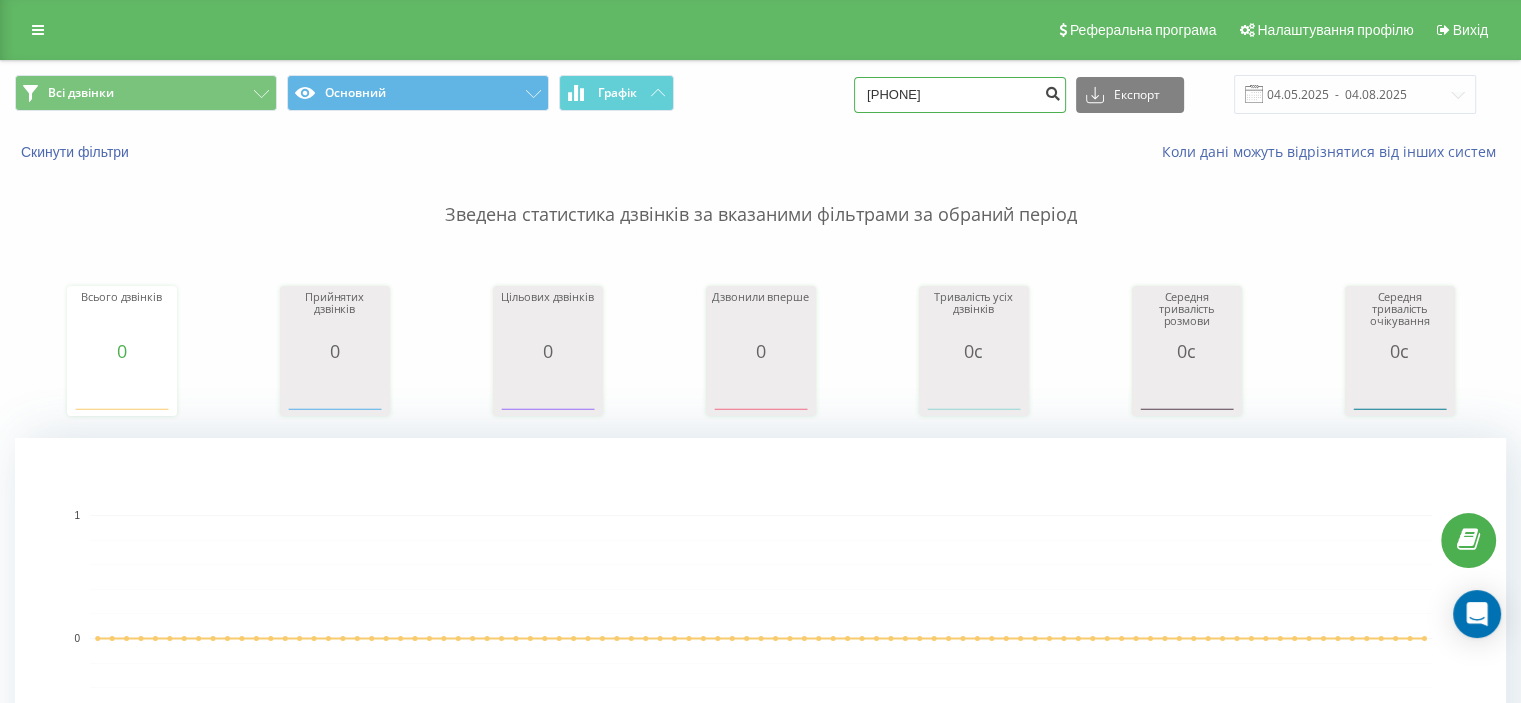 type on "0676728618" 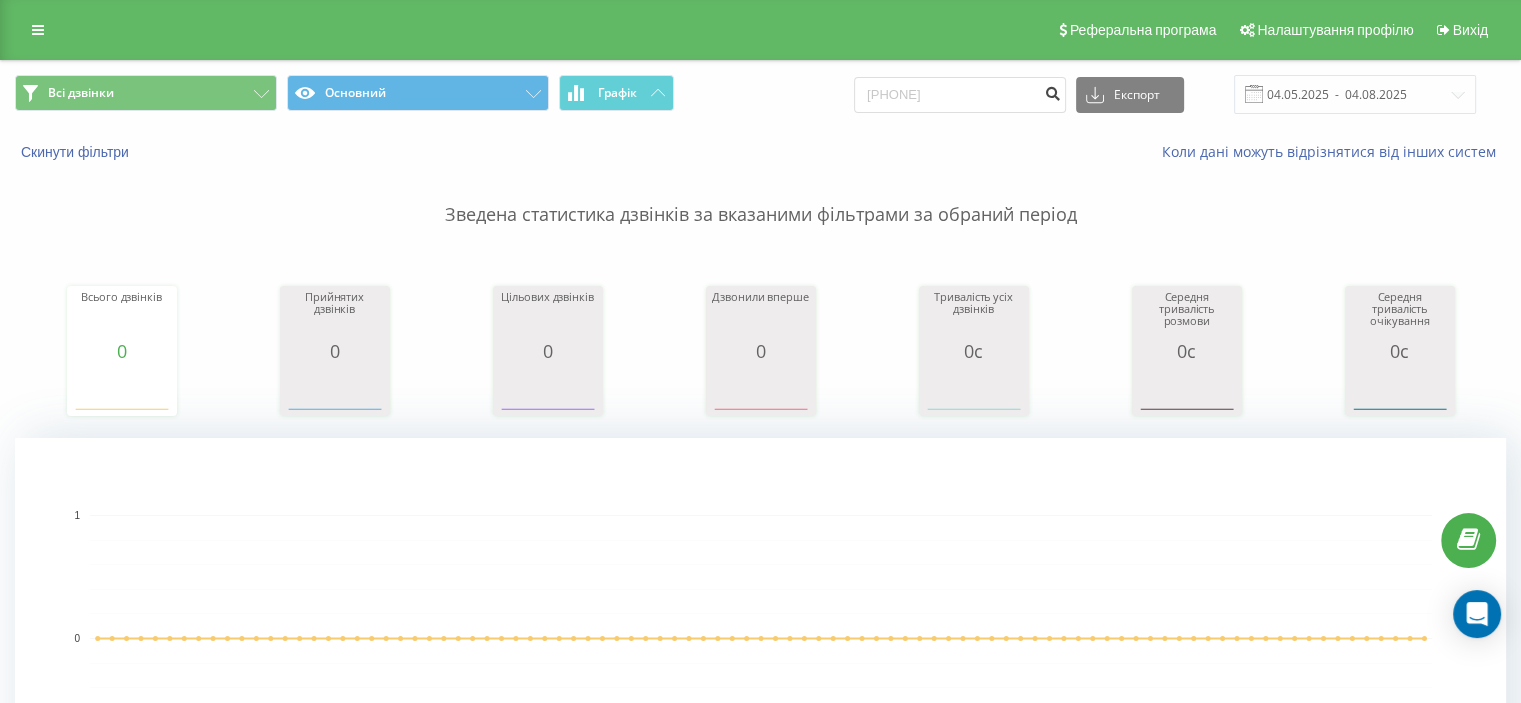 click at bounding box center (1052, 91) 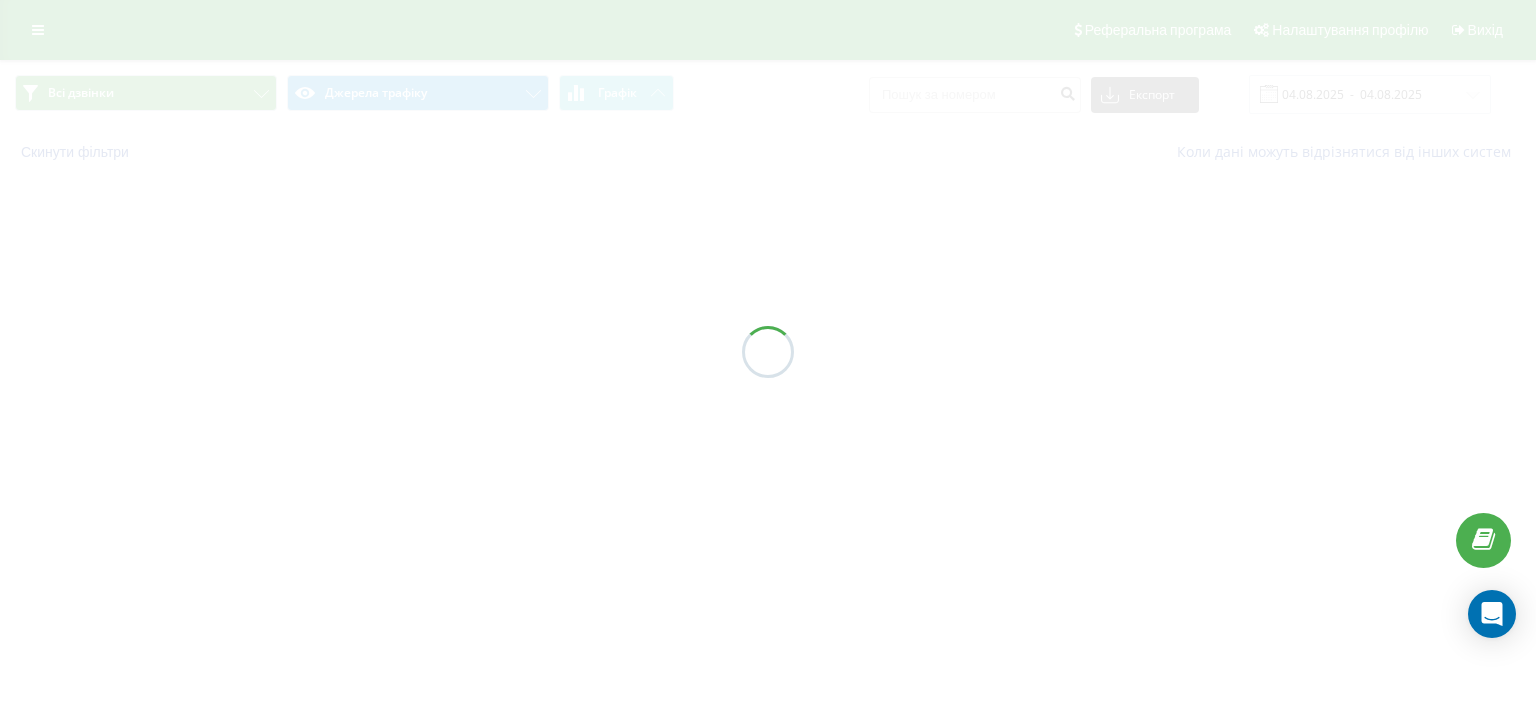 scroll, scrollTop: 0, scrollLeft: 0, axis: both 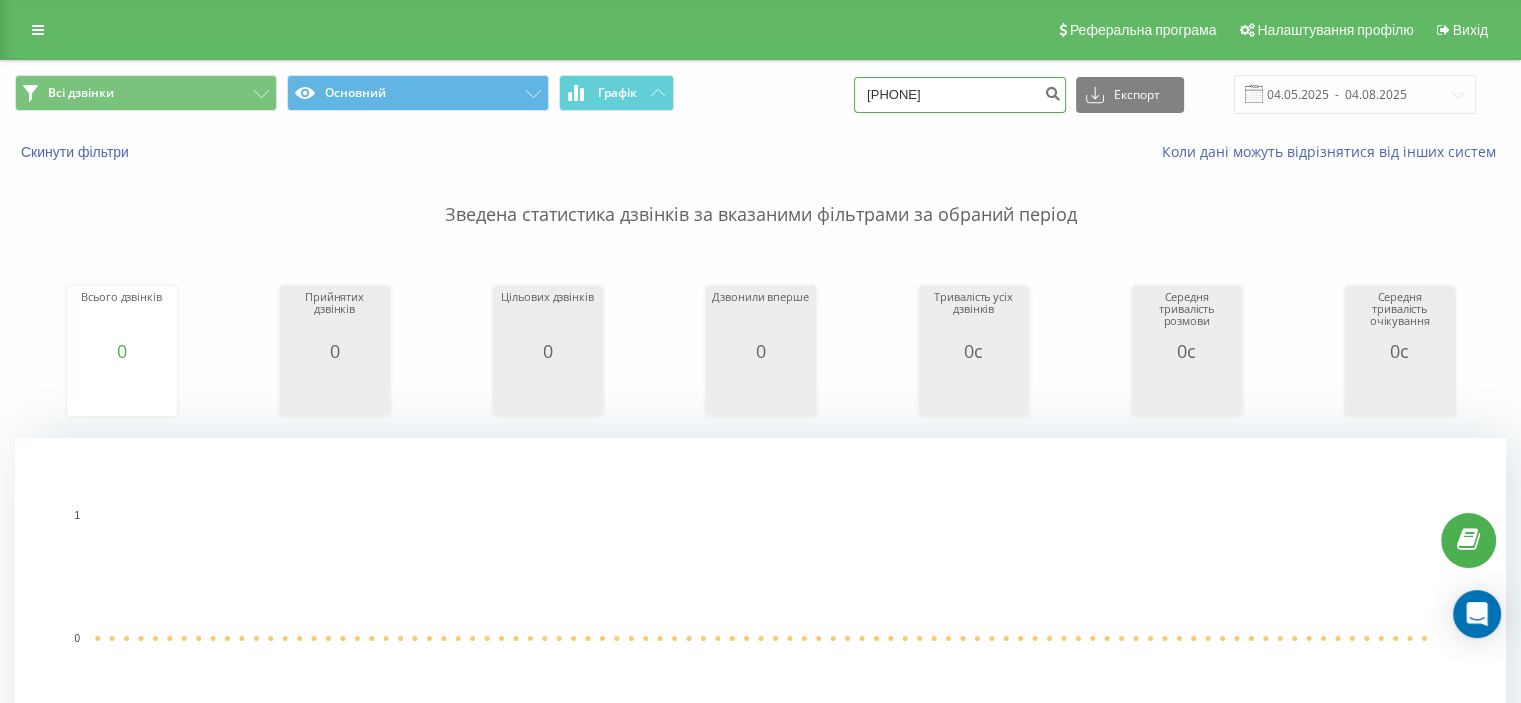 drag, startPoint x: 952, startPoint y: 99, endPoint x: 680, endPoint y: 90, distance: 272.14886 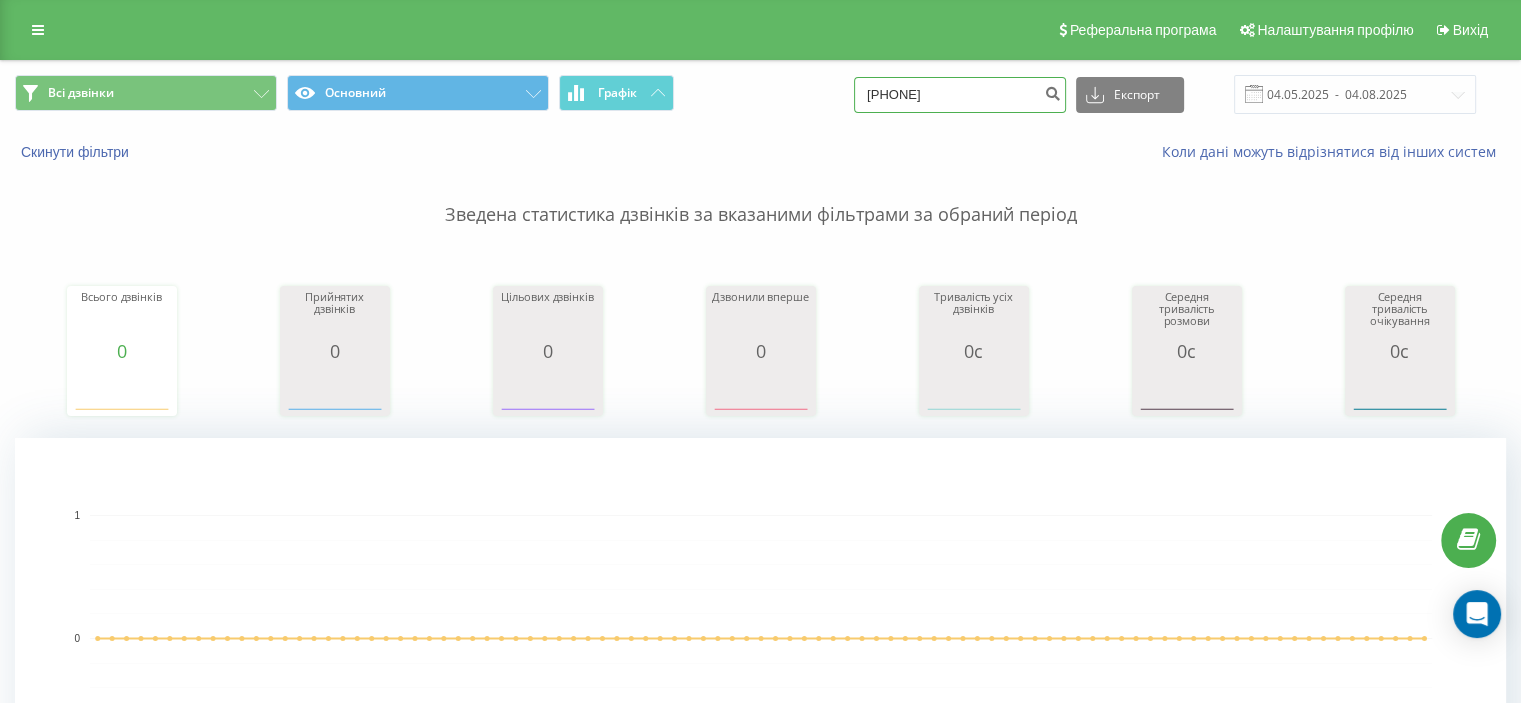 click on "Всі дзвінки Основний Графік 0676728618 Експорт .csv .xls .xlsx 04.05.2025  -  04.08.2025" at bounding box center (760, 94) 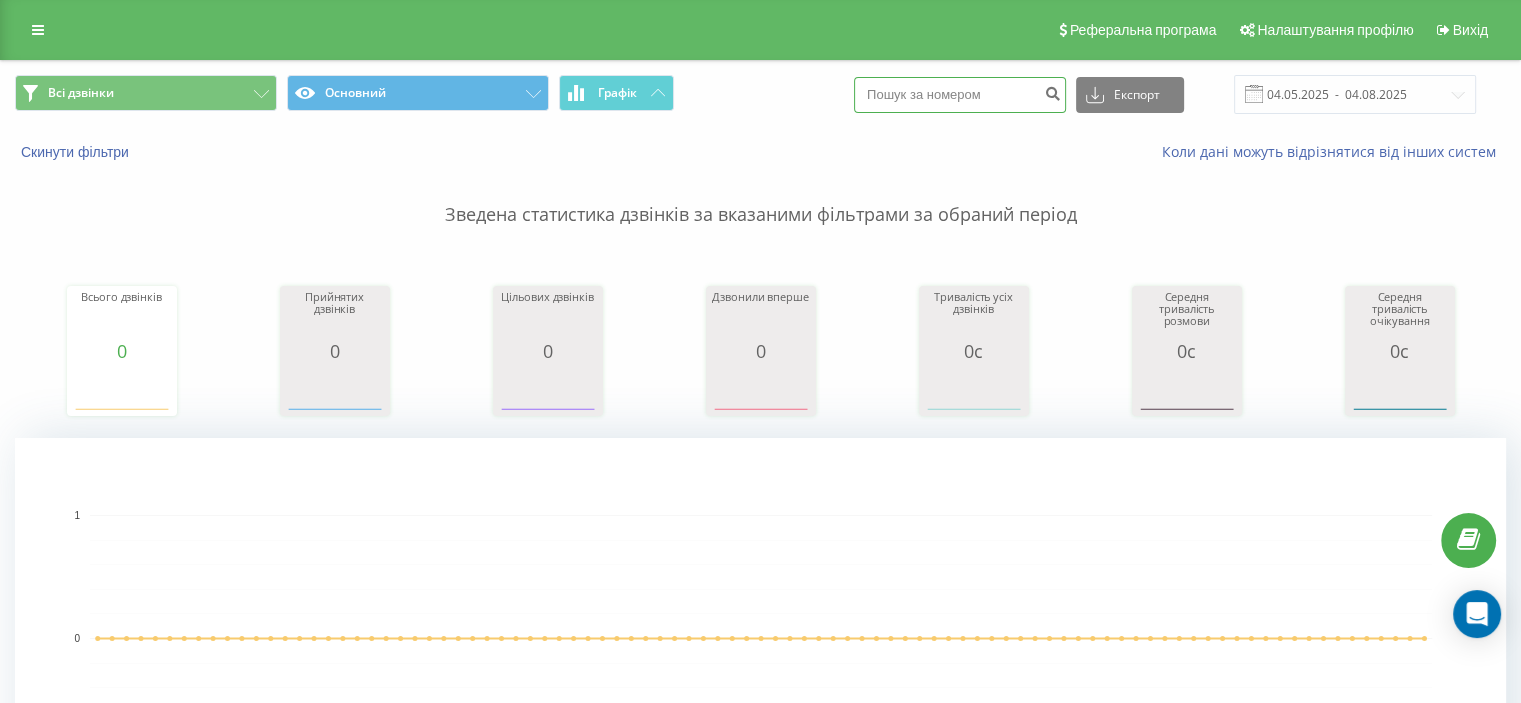 paste on "0939338384" 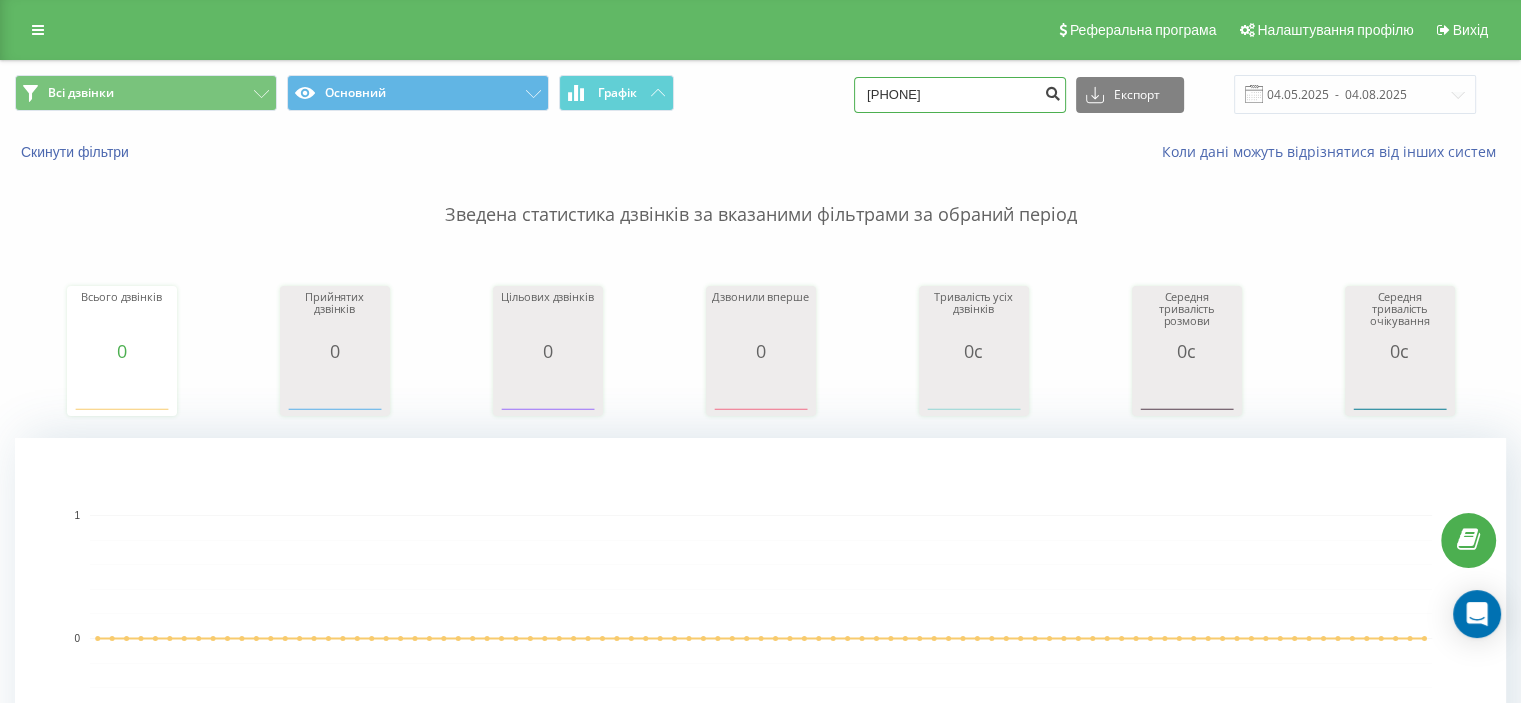 type on "0939338384" 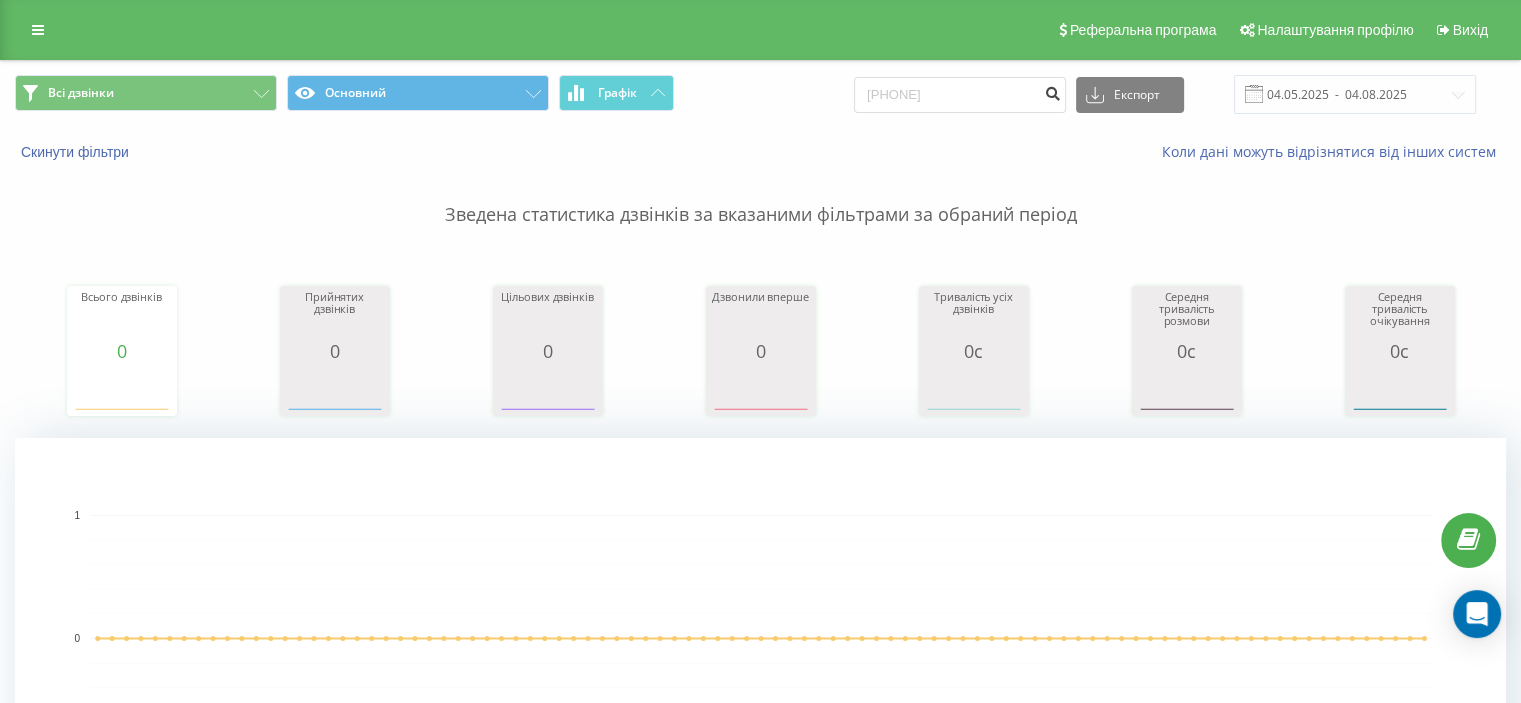 click at bounding box center (1052, 95) 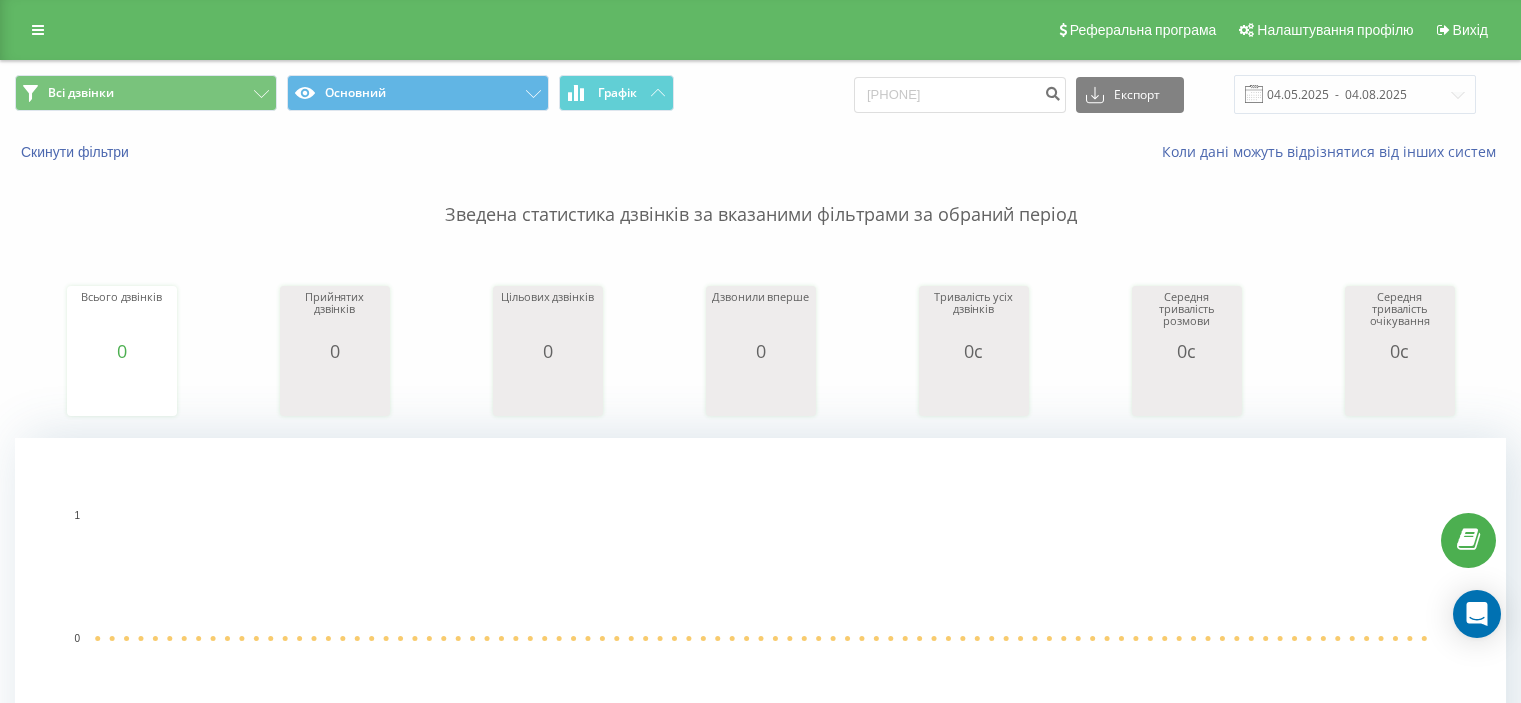 scroll, scrollTop: 0, scrollLeft: 0, axis: both 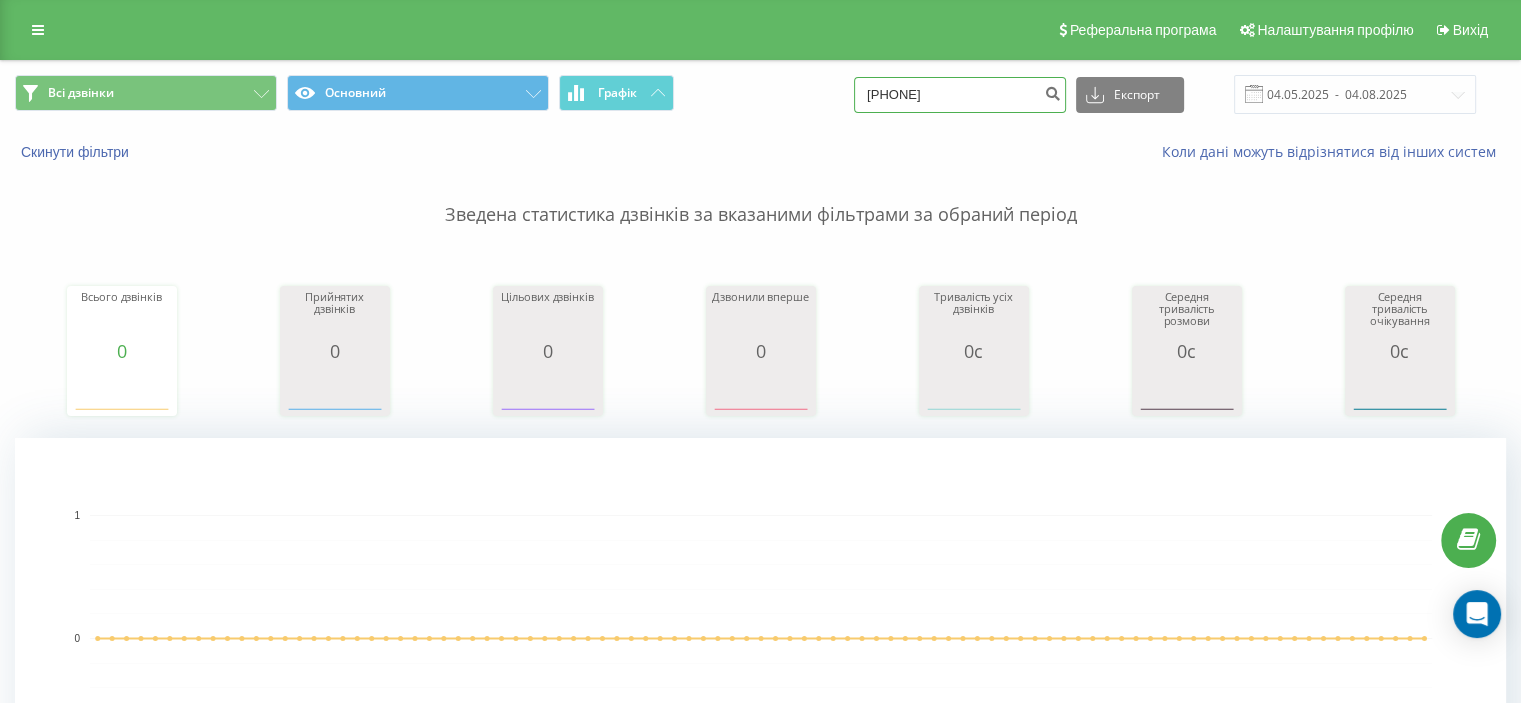drag, startPoint x: 1030, startPoint y: 94, endPoint x: 728, endPoint y: 107, distance: 302.27966 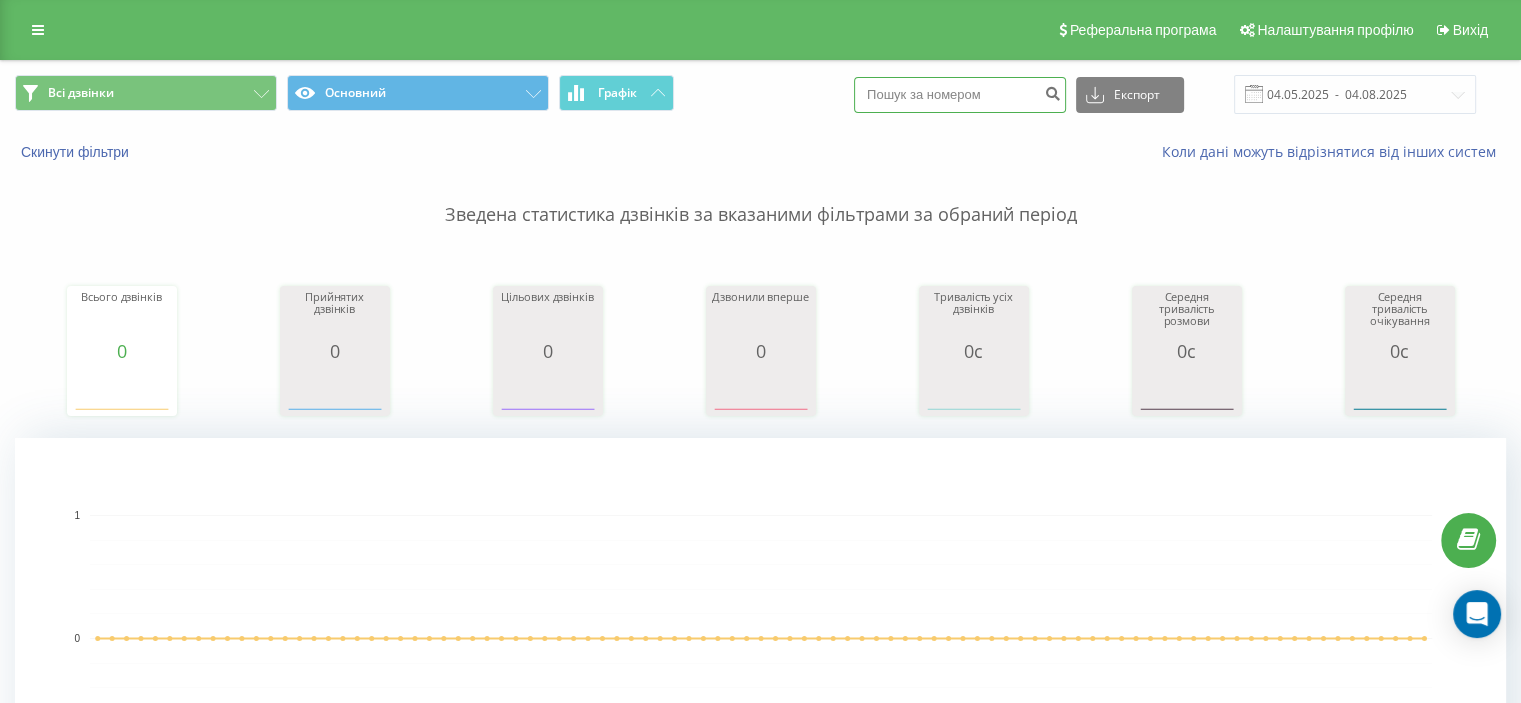 paste on "0980404770" 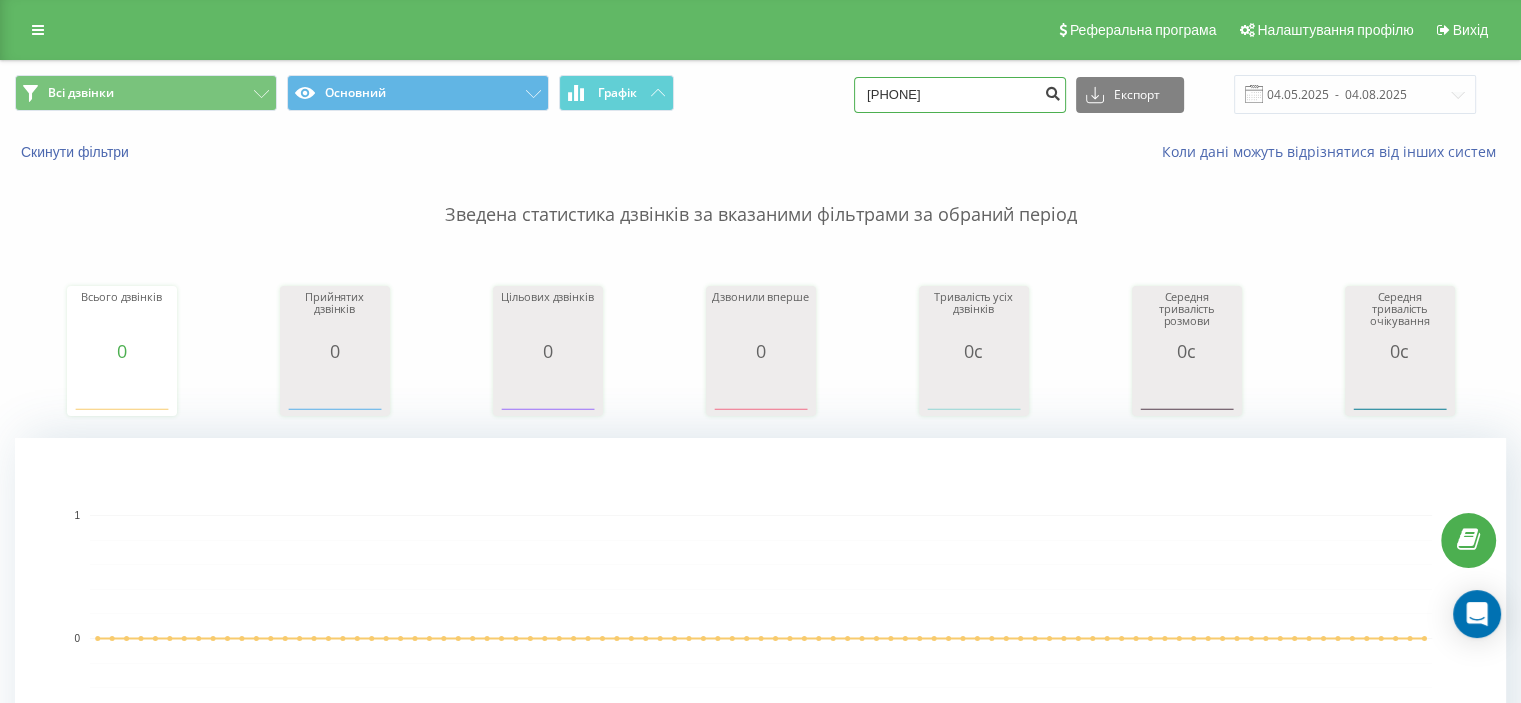 type on "0980404770" 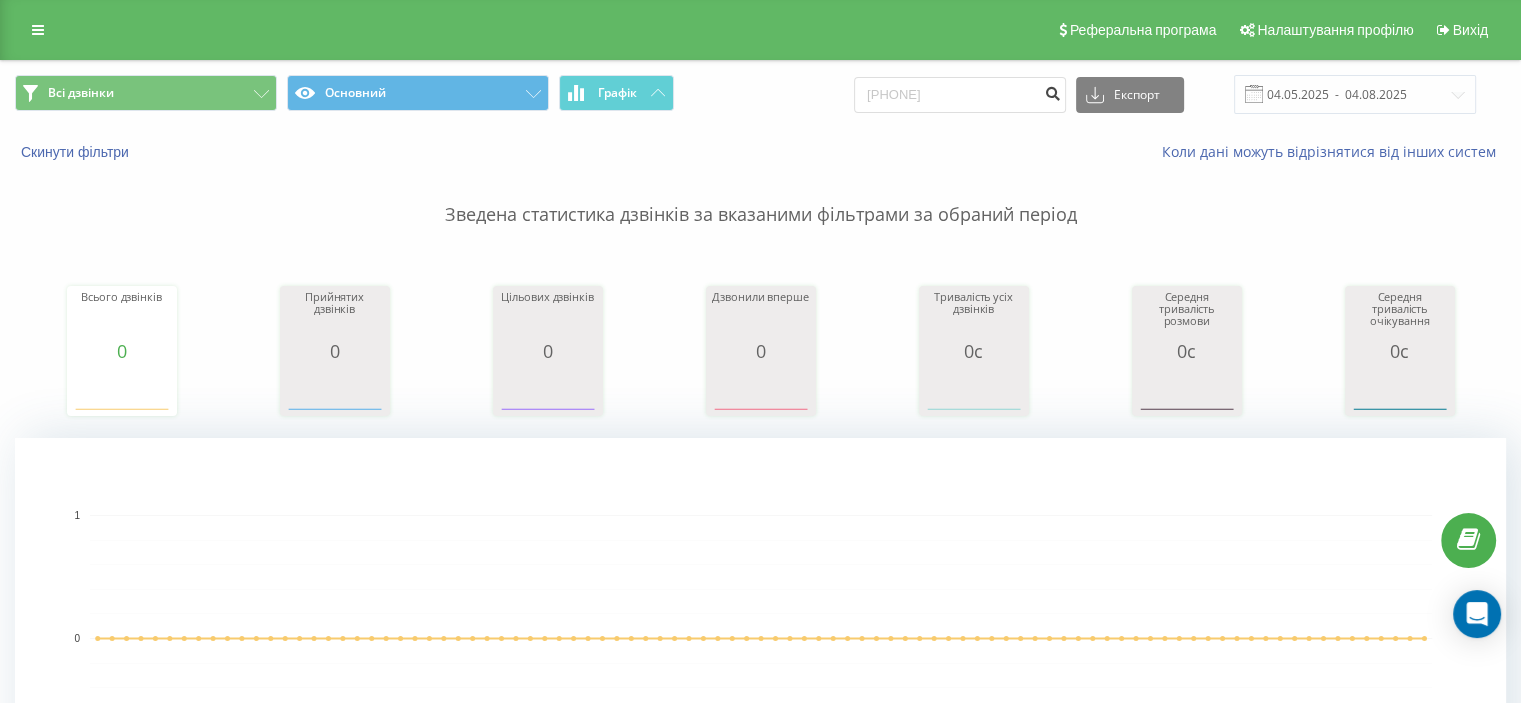 click at bounding box center [1052, 91] 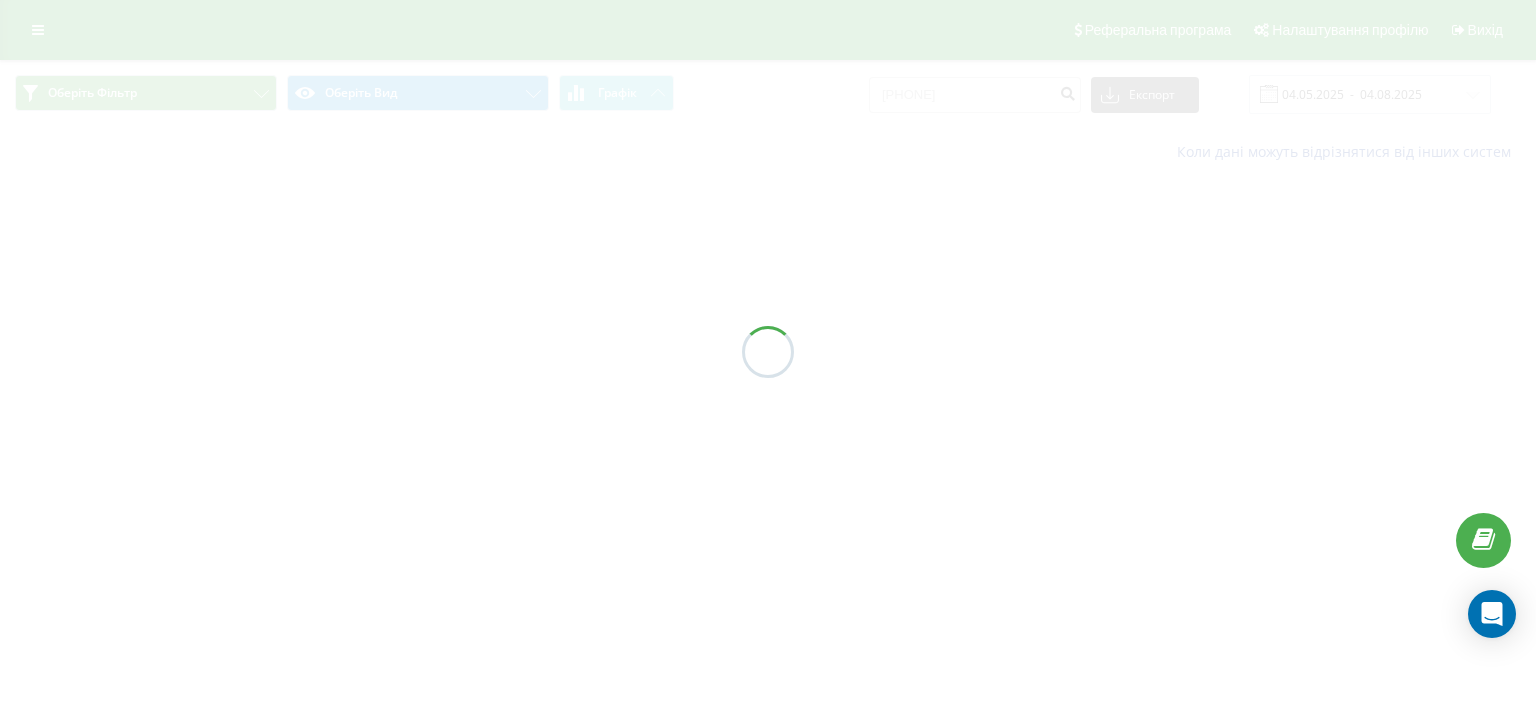 scroll, scrollTop: 0, scrollLeft: 0, axis: both 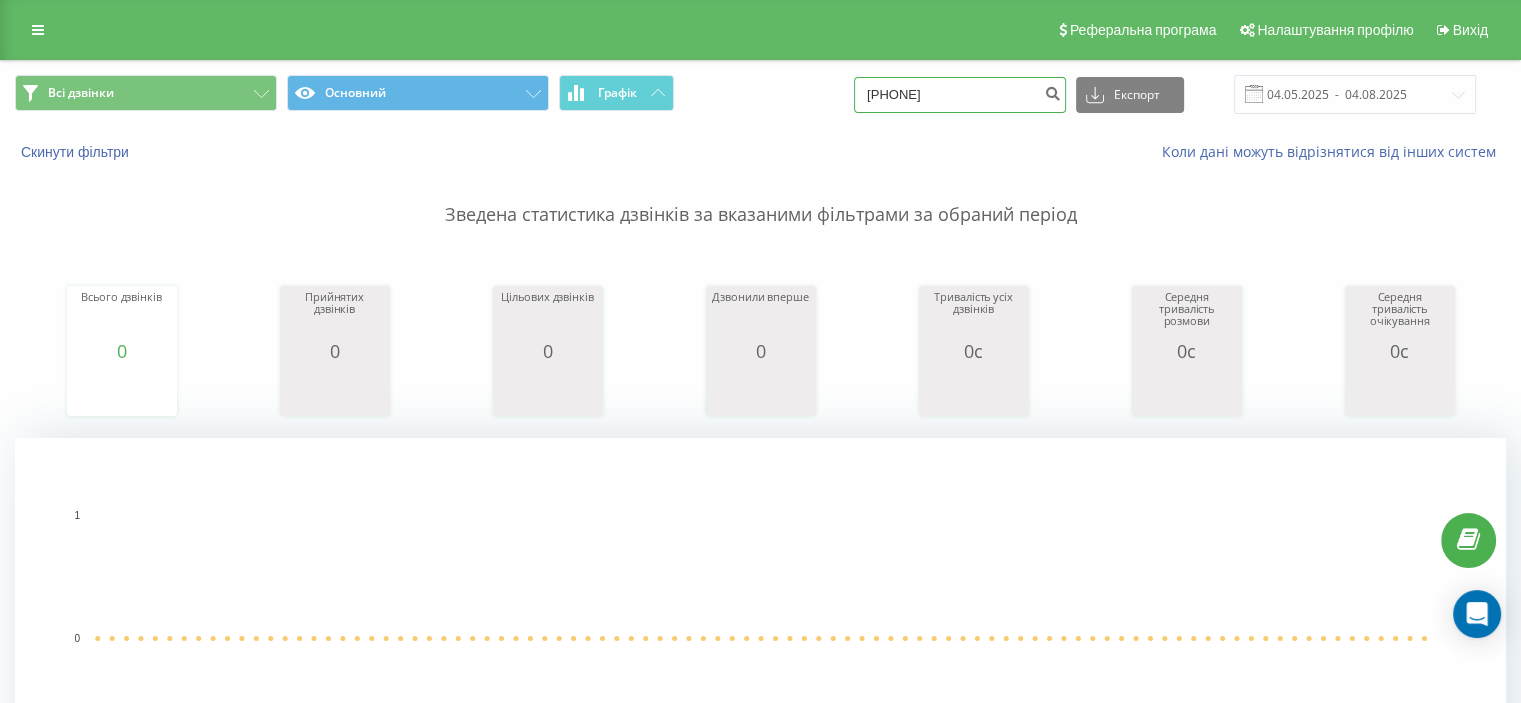 drag, startPoint x: 1006, startPoint y: 99, endPoint x: 795, endPoint y: 75, distance: 212.36055 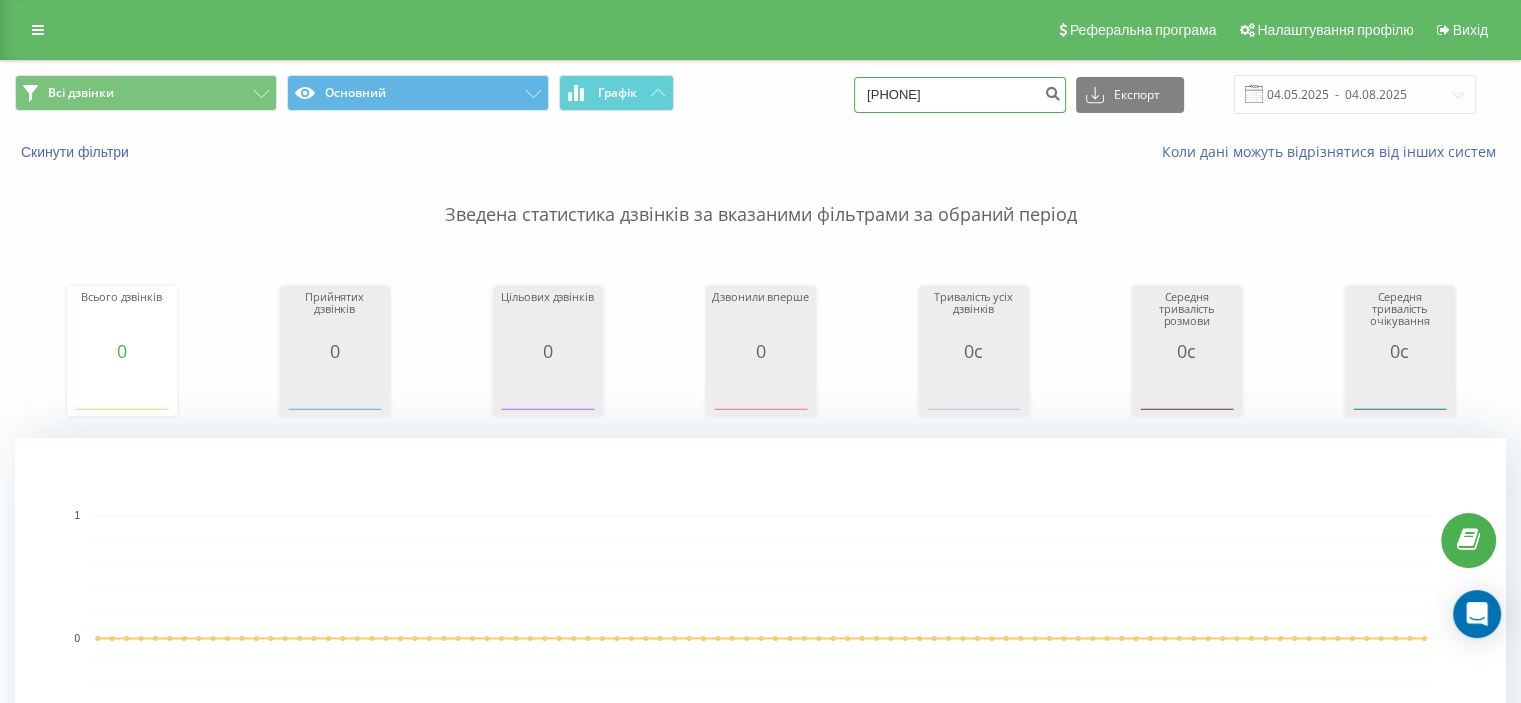 click on "Всі дзвінки Основний Графік 0980404770 Експорт .csv .xls .xlsx 04.05.2025  -  04.08.2025" at bounding box center (760, 94) 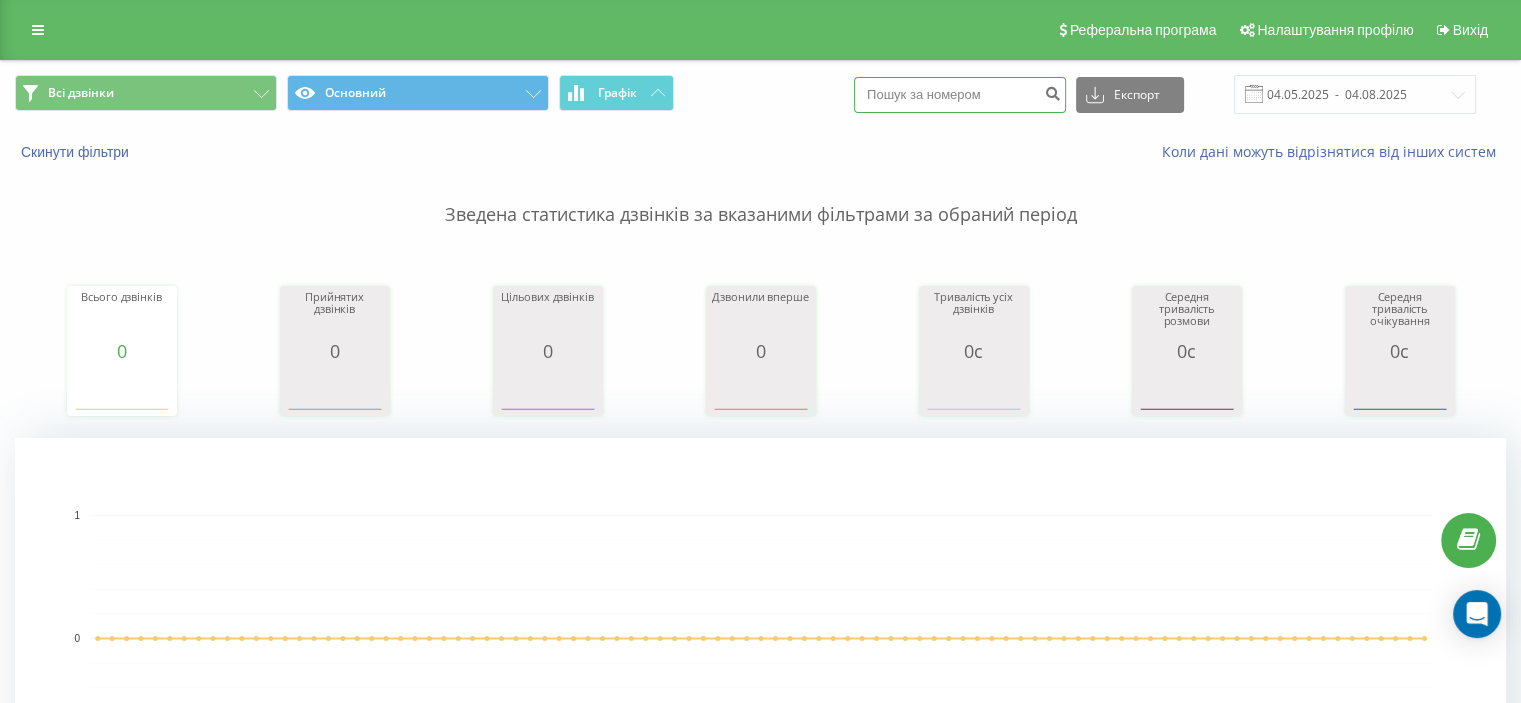 paste on "[PHONE]" 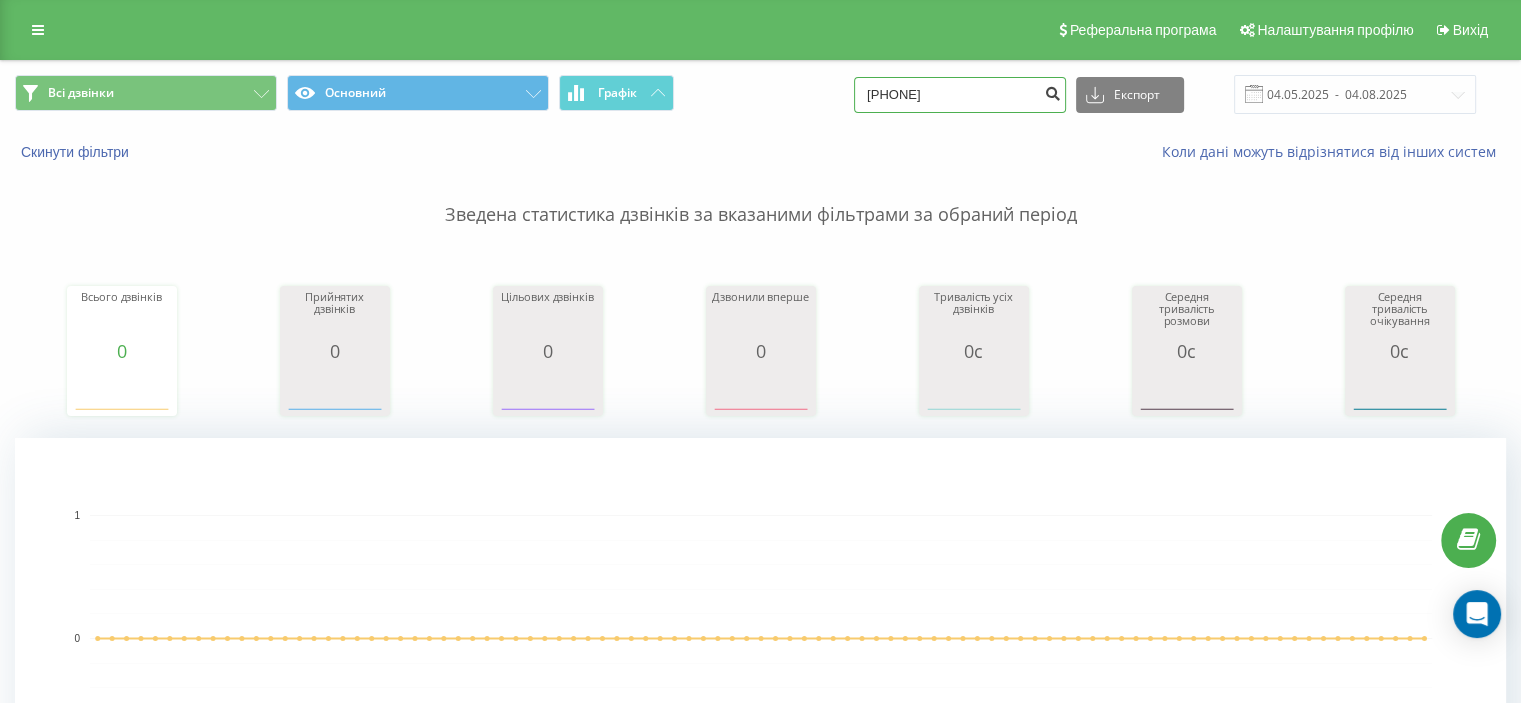 type on "[PHONE]" 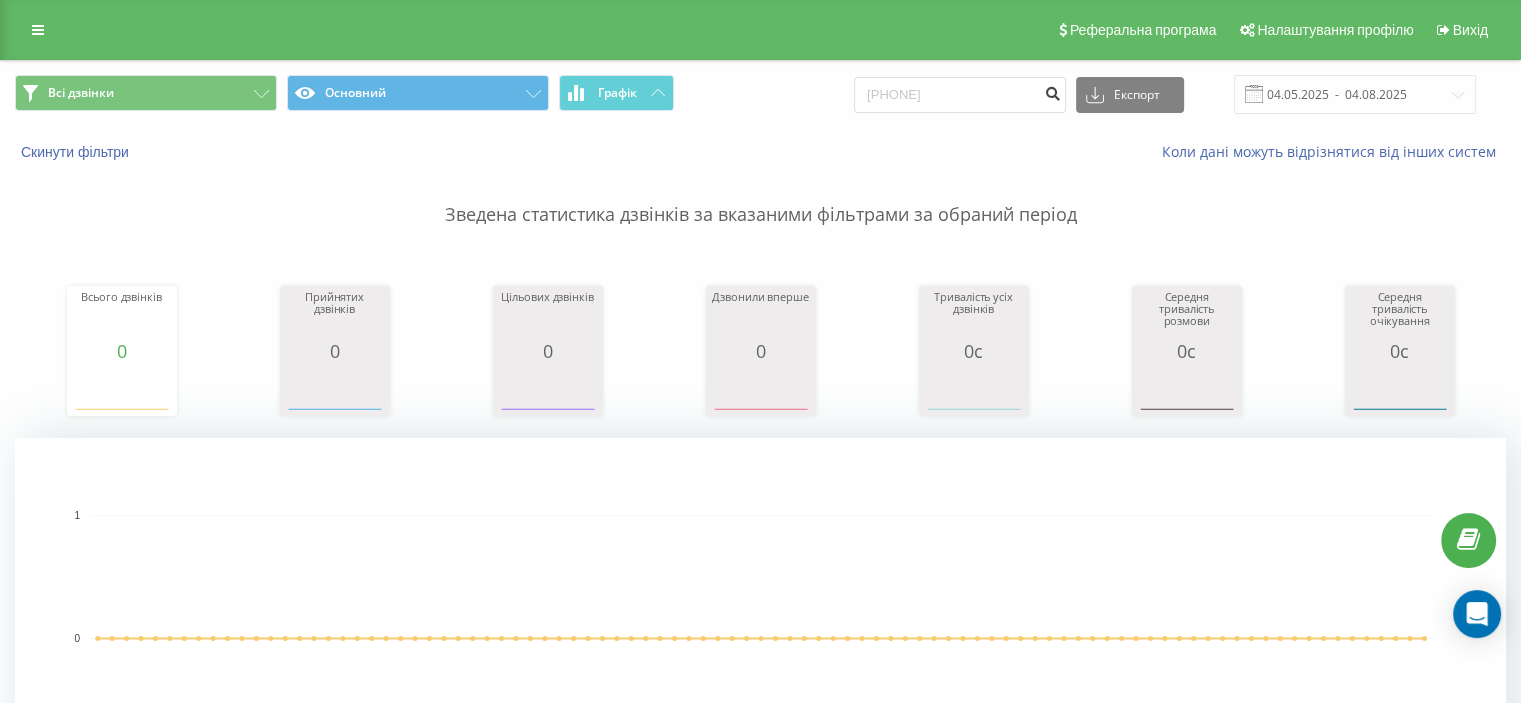click at bounding box center [1052, 91] 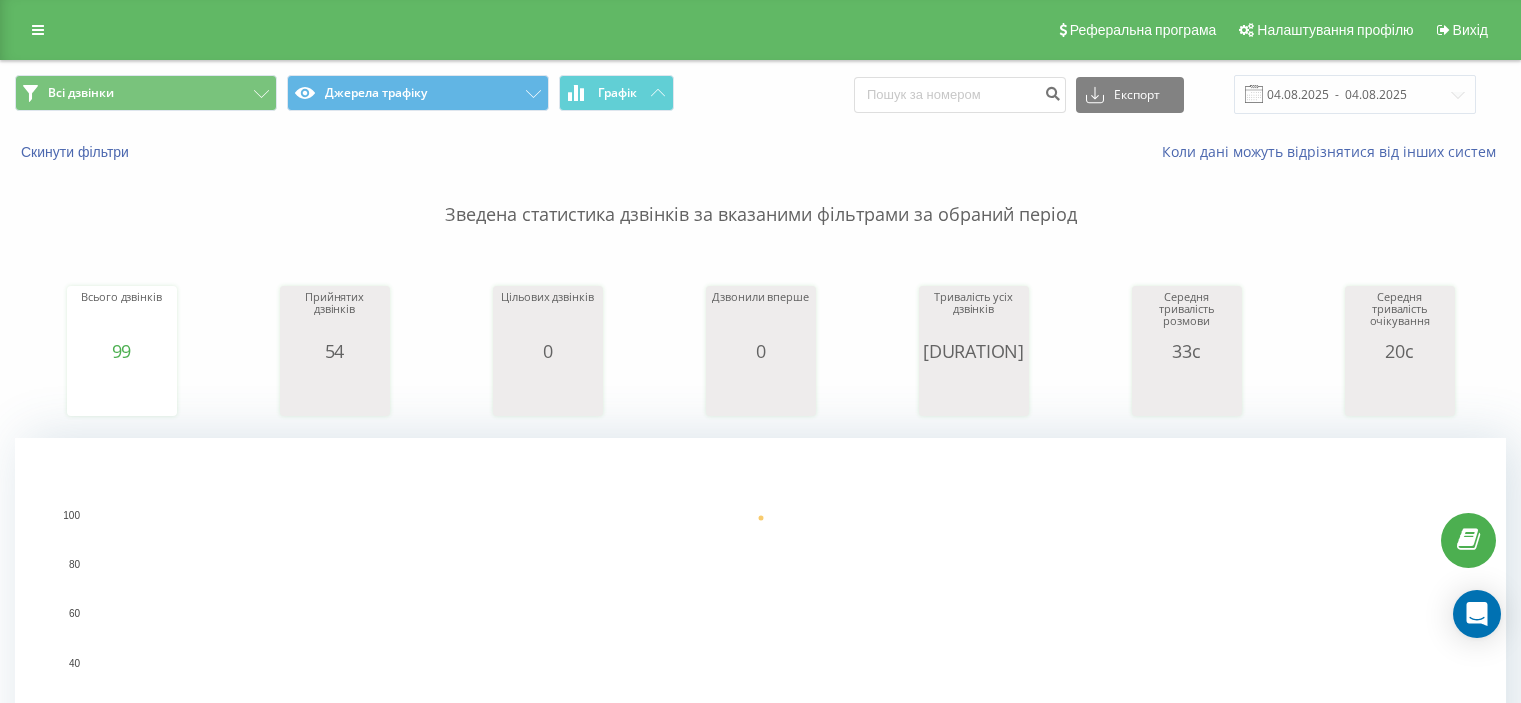 scroll, scrollTop: 0, scrollLeft: 0, axis: both 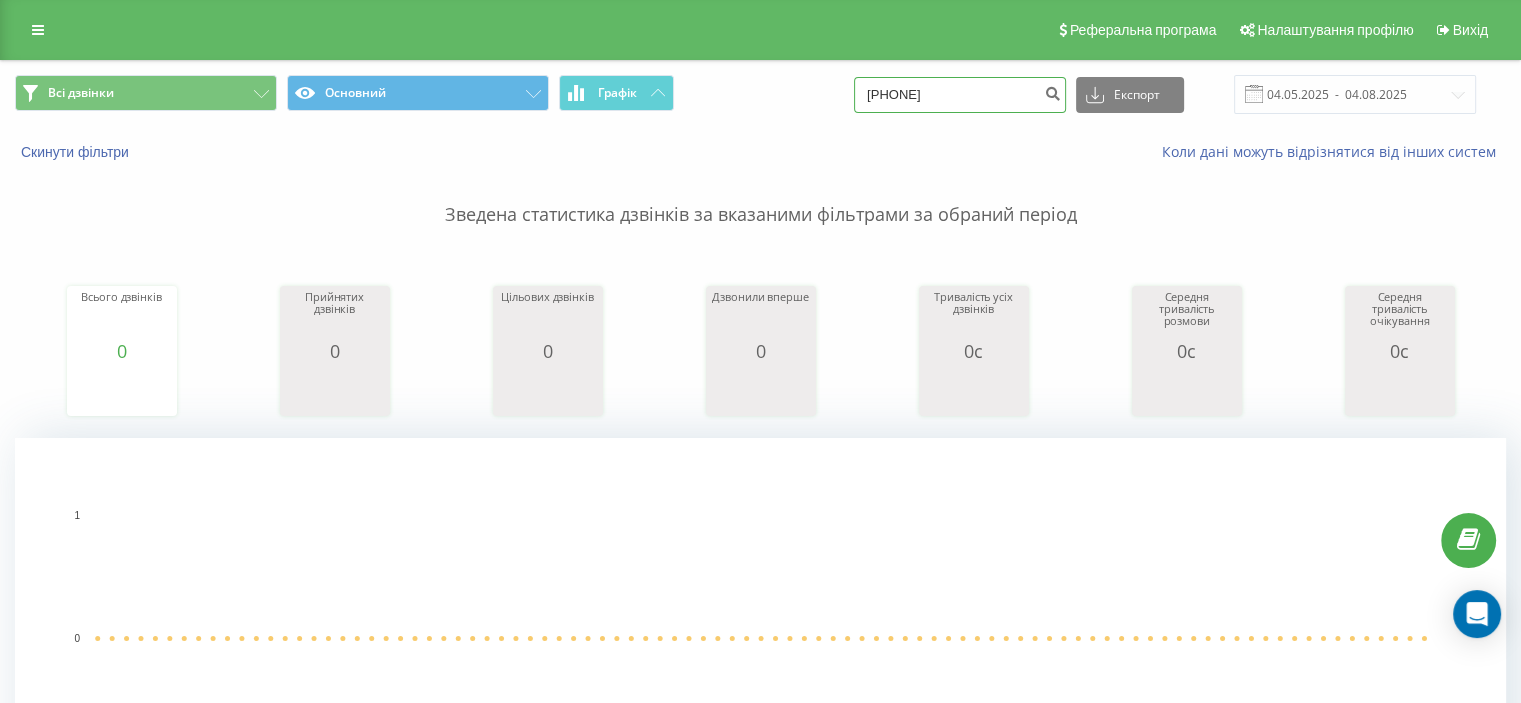 drag, startPoint x: 843, startPoint y: 98, endPoint x: 758, endPoint y: 93, distance: 85.146935 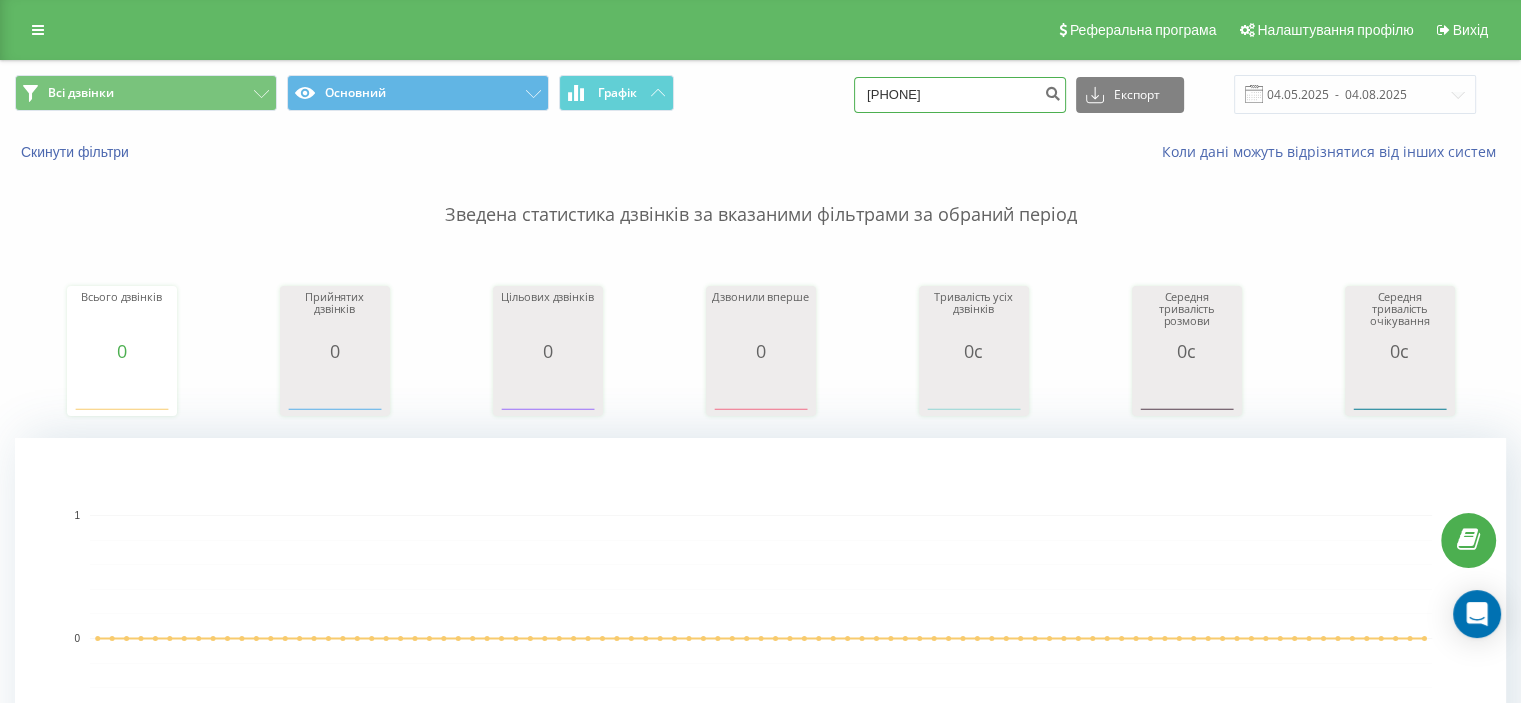 click on "Всі дзвінки Основний Графік 0977574937 Експорт .csv .xls .xlsx 04.05.2025  -  04.08.2025" at bounding box center [760, 94] 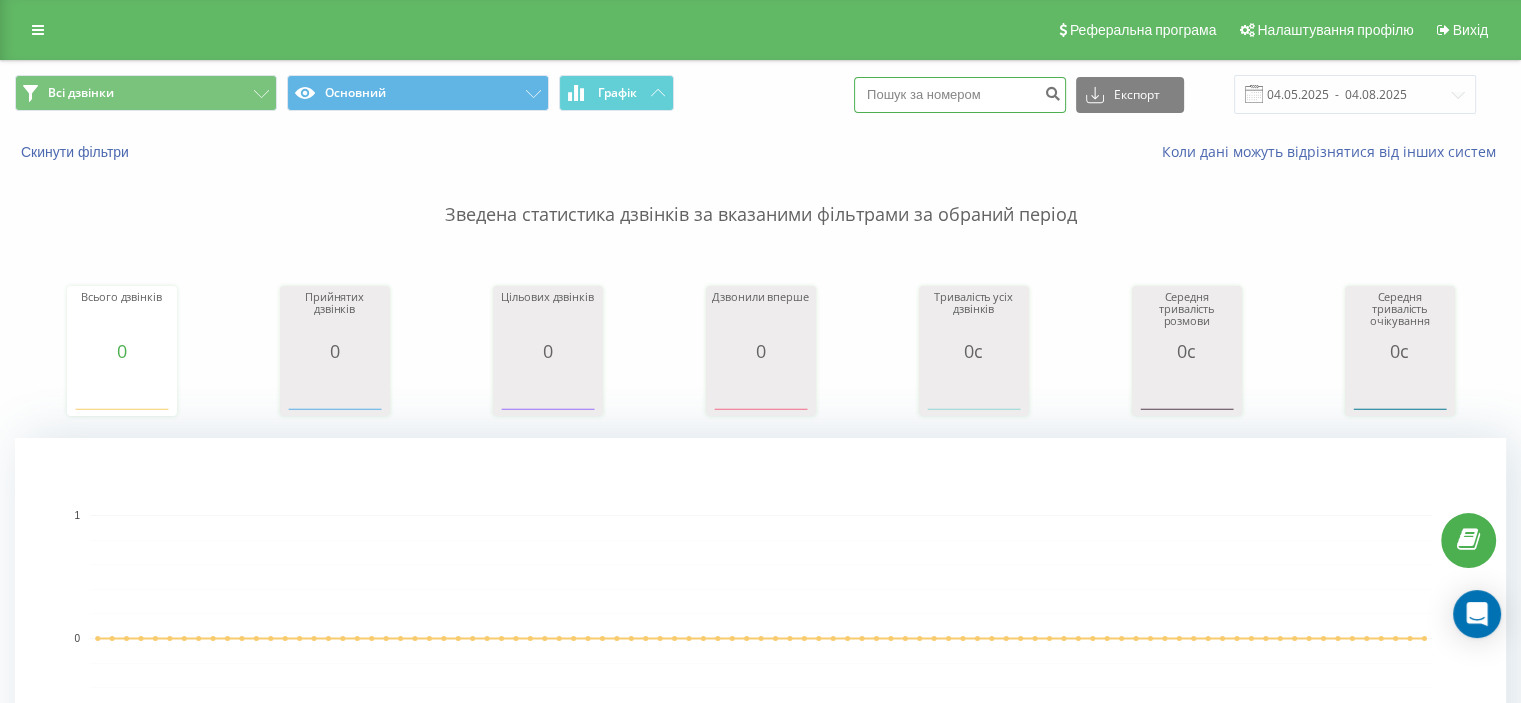 paste on "[PHONE]" 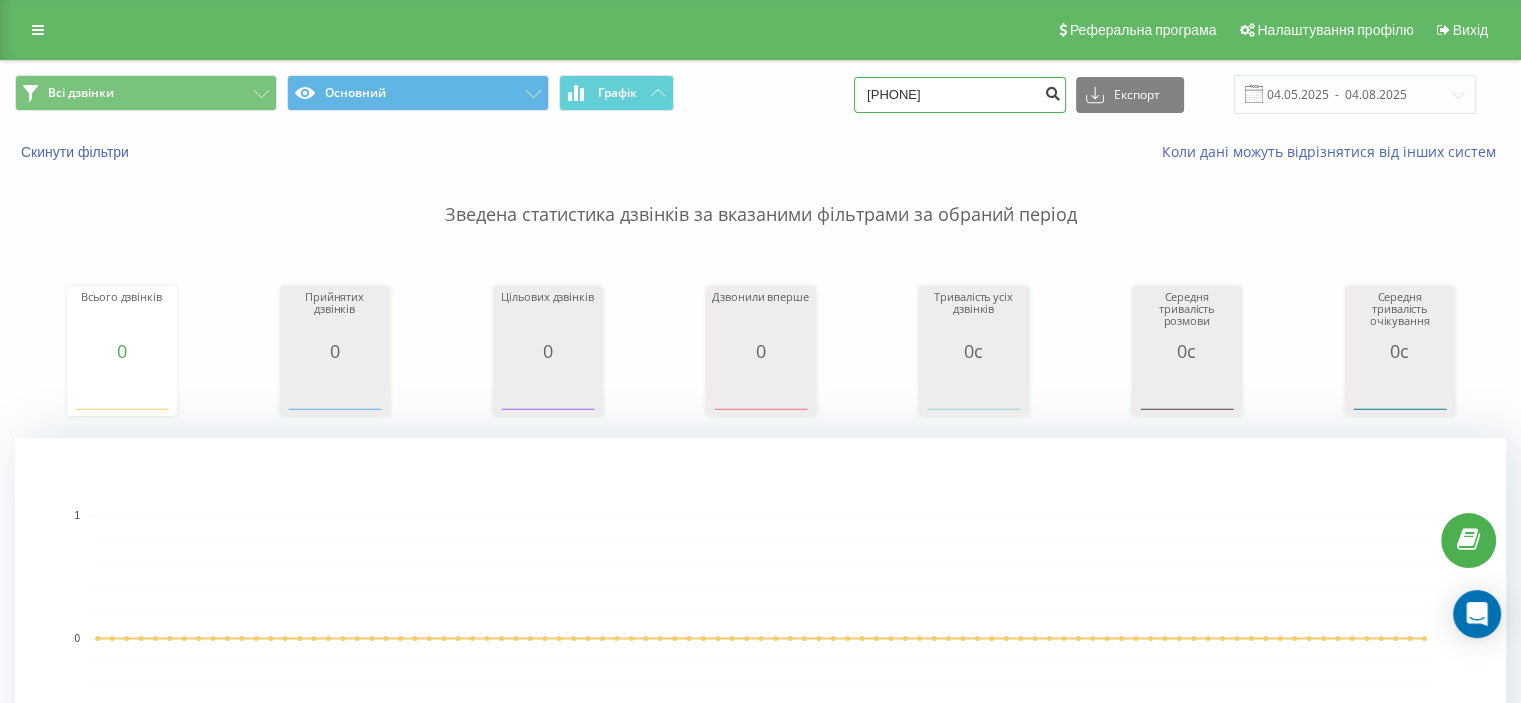 type on "0674448720" 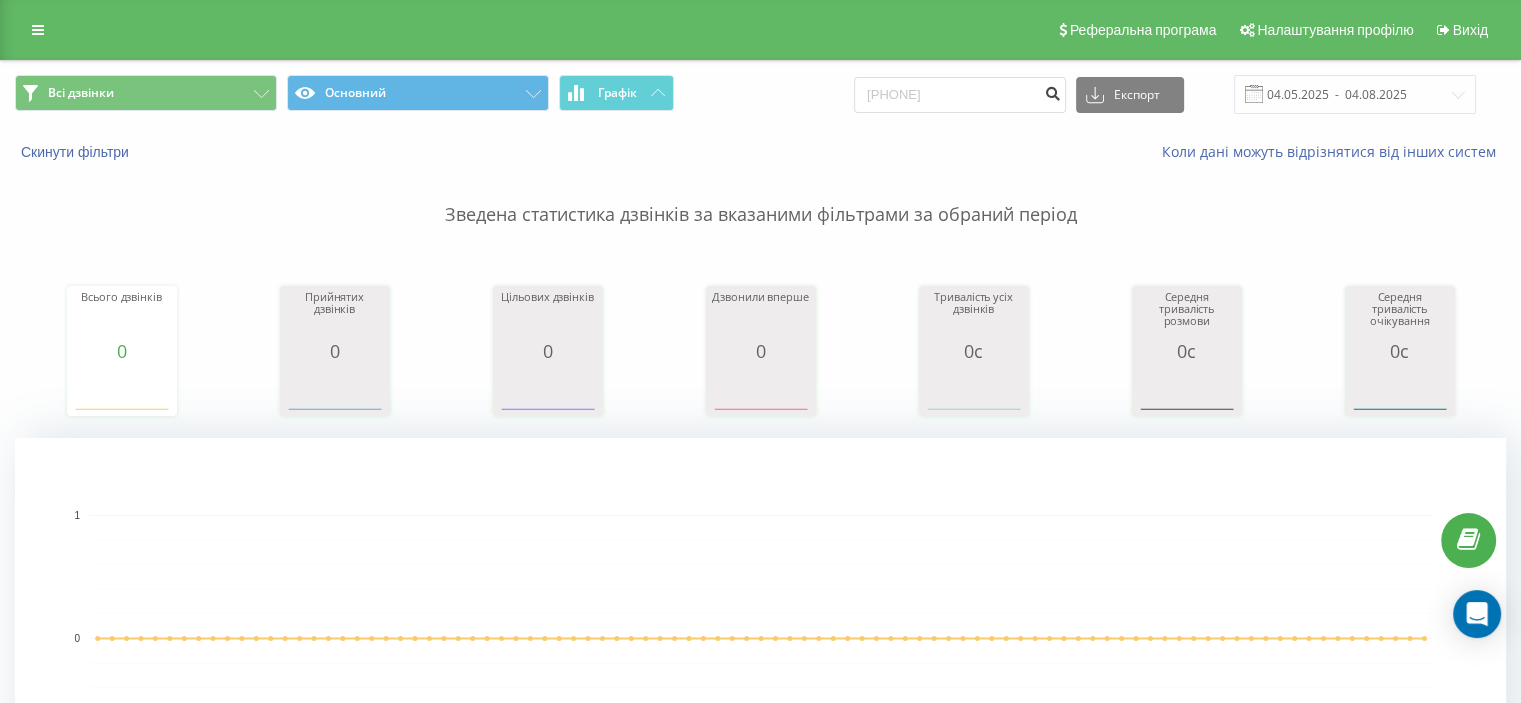 click at bounding box center [1052, 91] 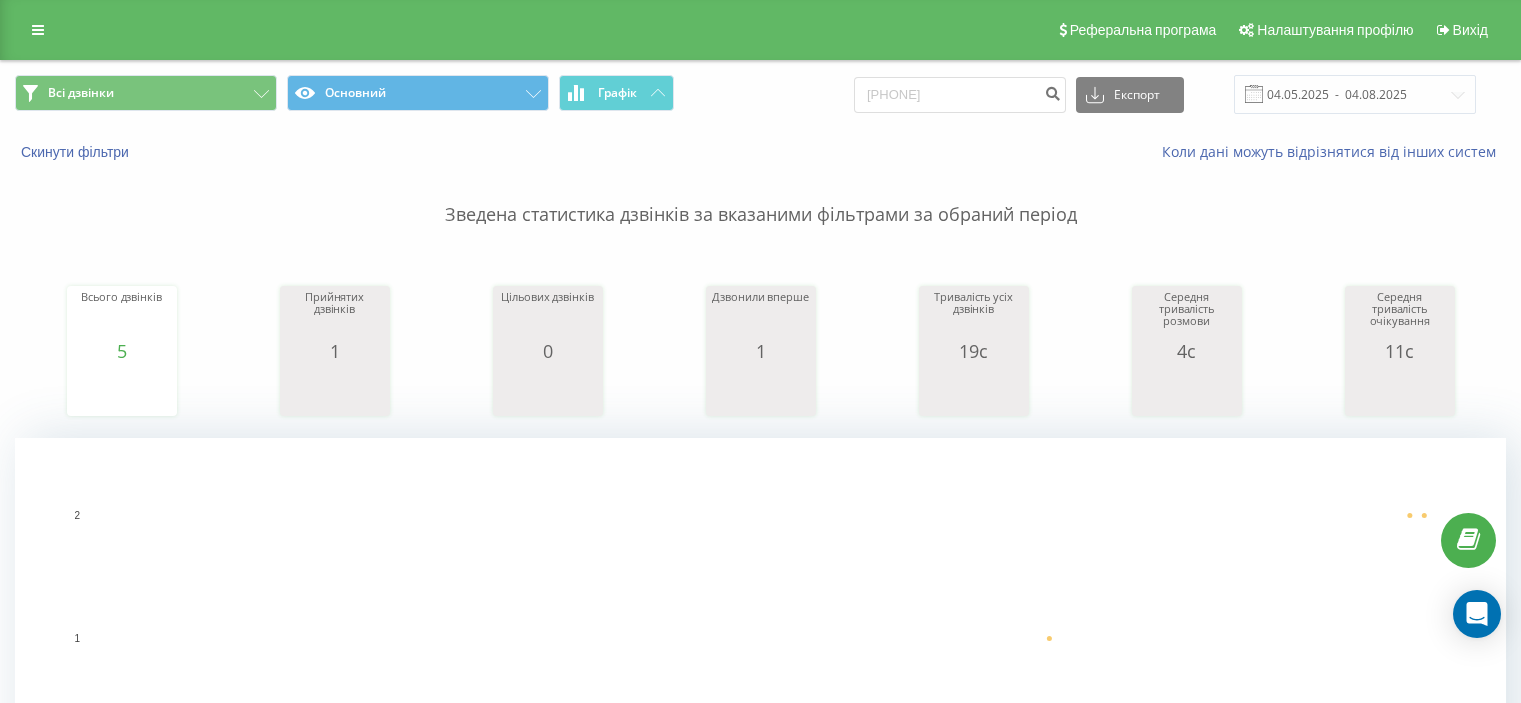 scroll, scrollTop: 0, scrollLeft: 0, axis: both 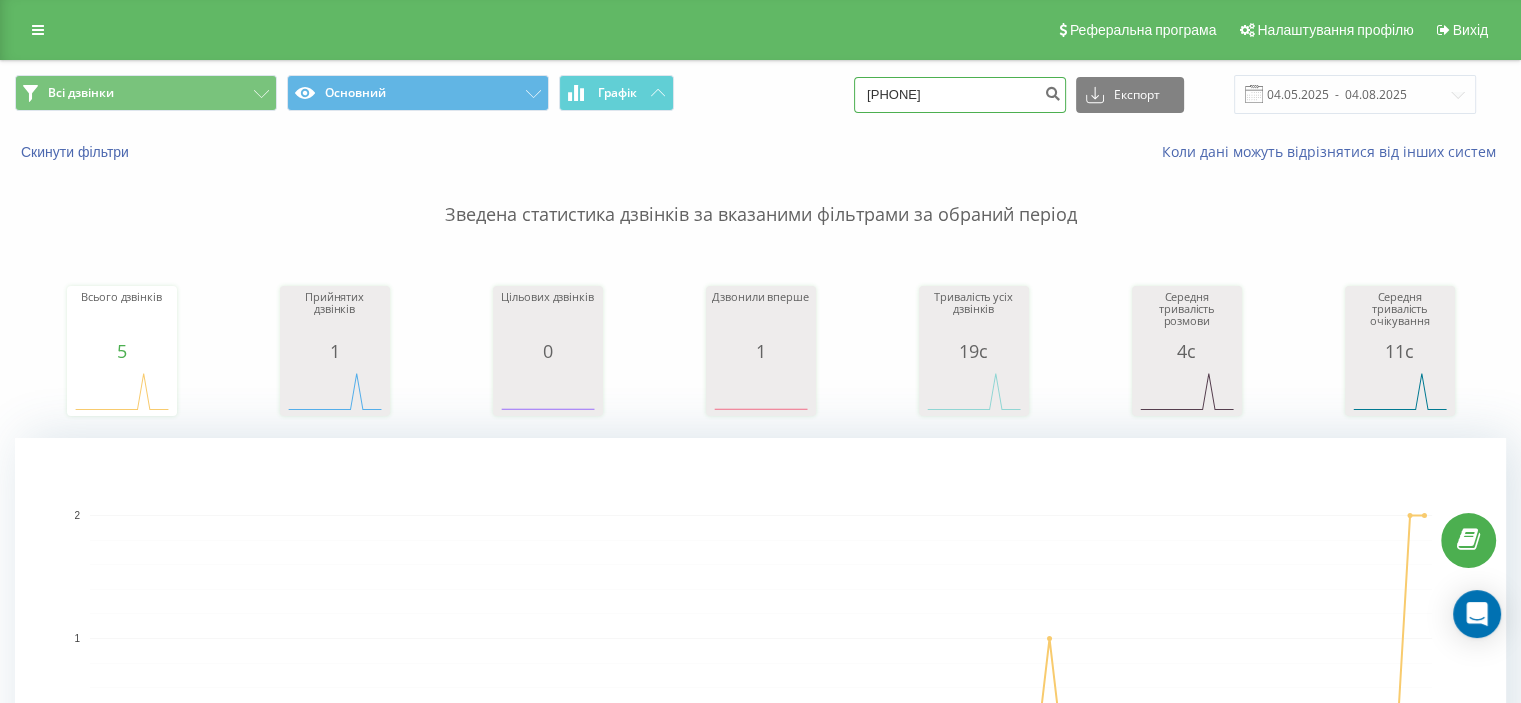 drag, startPoint x: 978, startPoint y: 87, endPoint x: 790, endPoint y: 110, distance: 189.40169 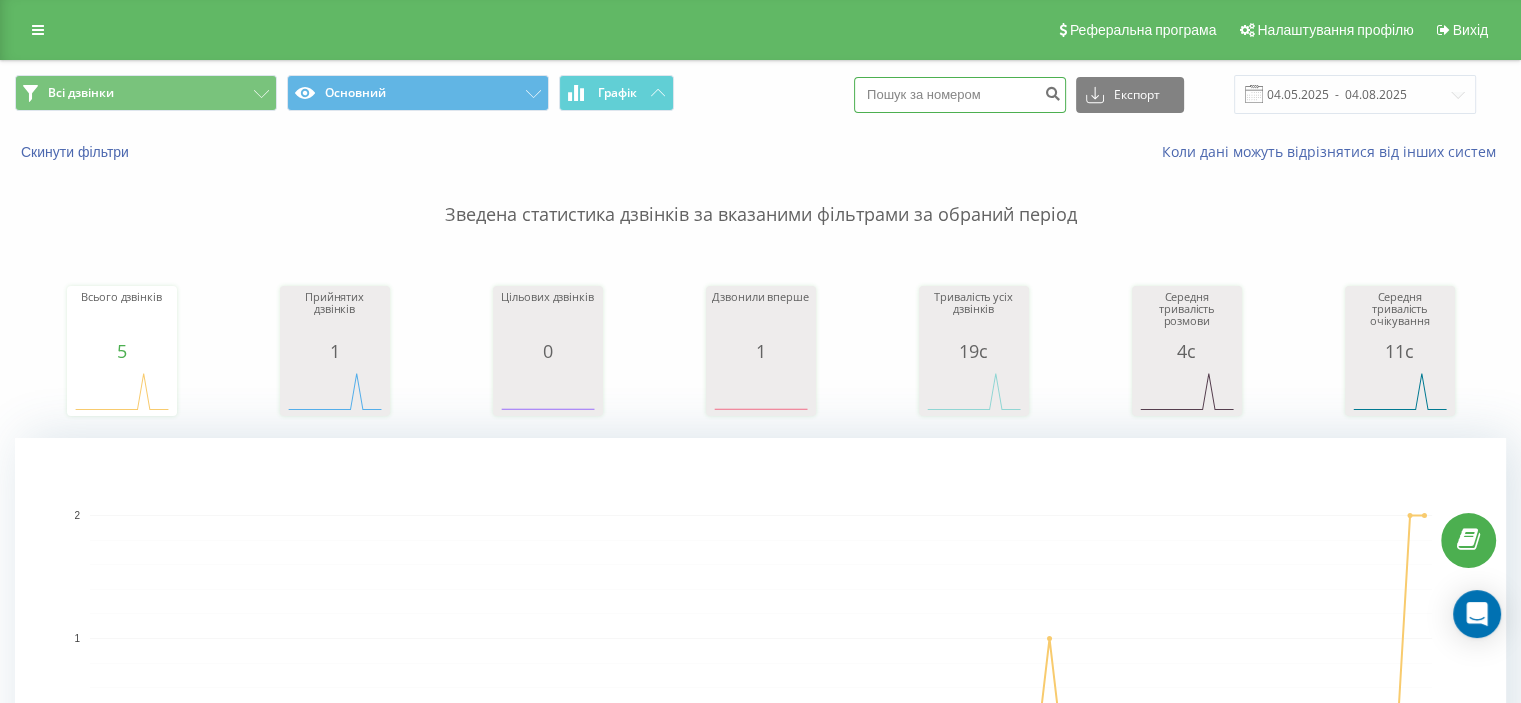 paste on "[PHONE]" 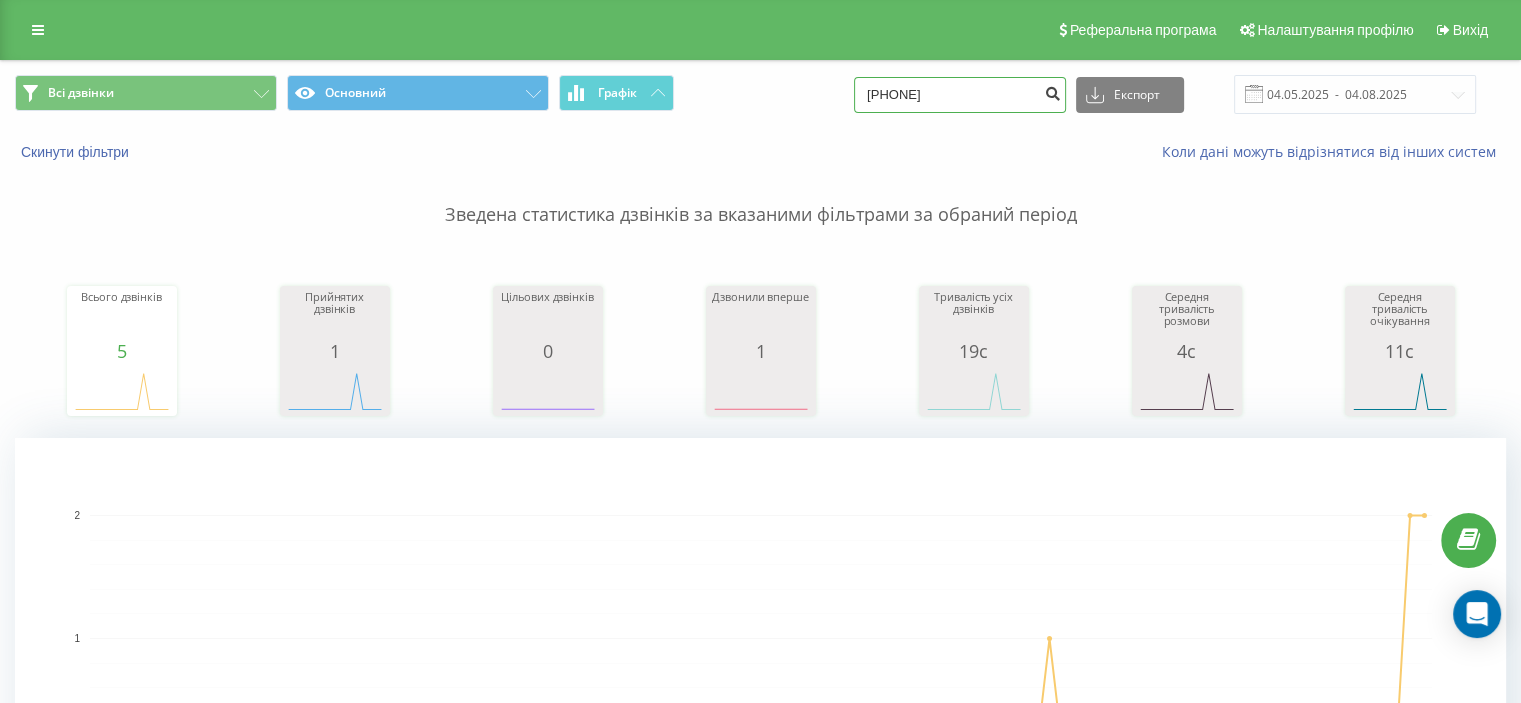 type on "[PHONE]" 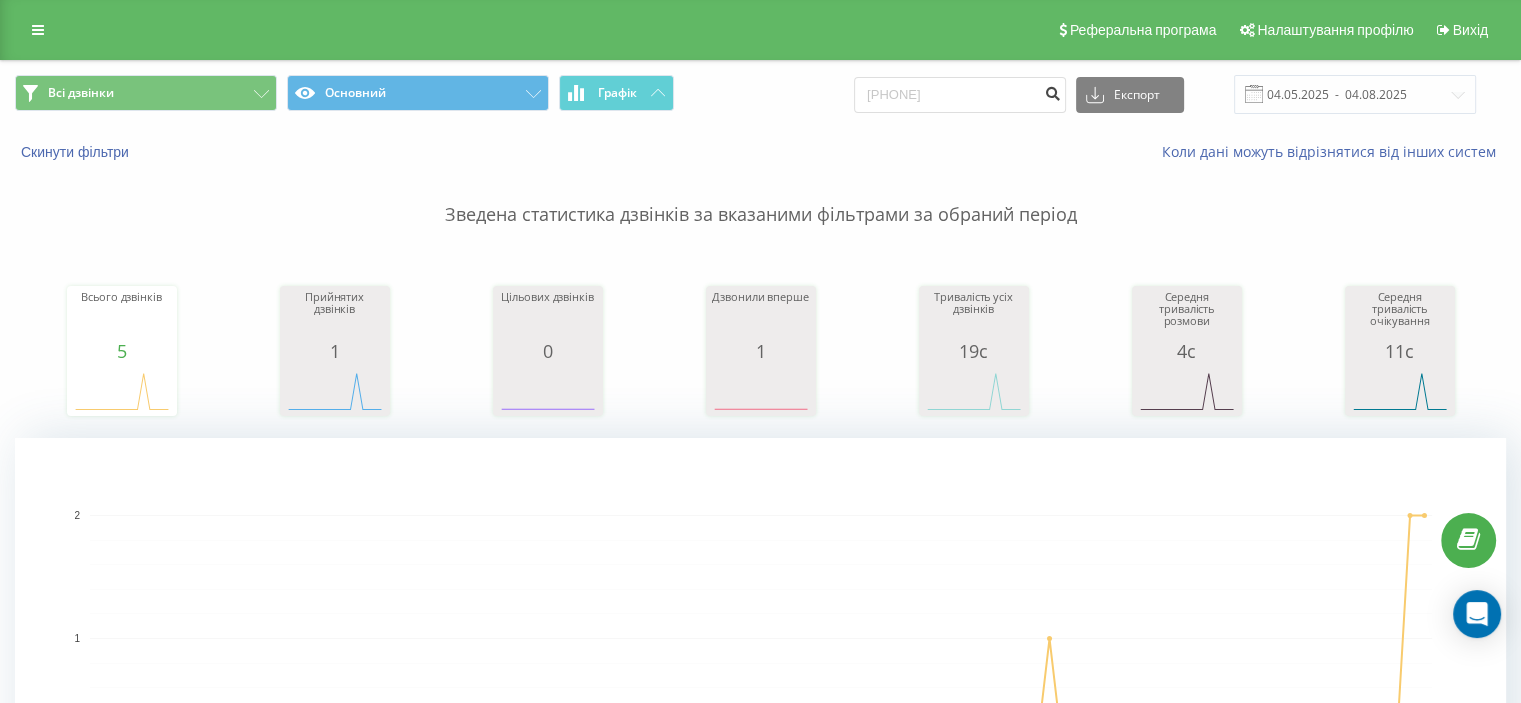 click at bounding box center [1052, 91] 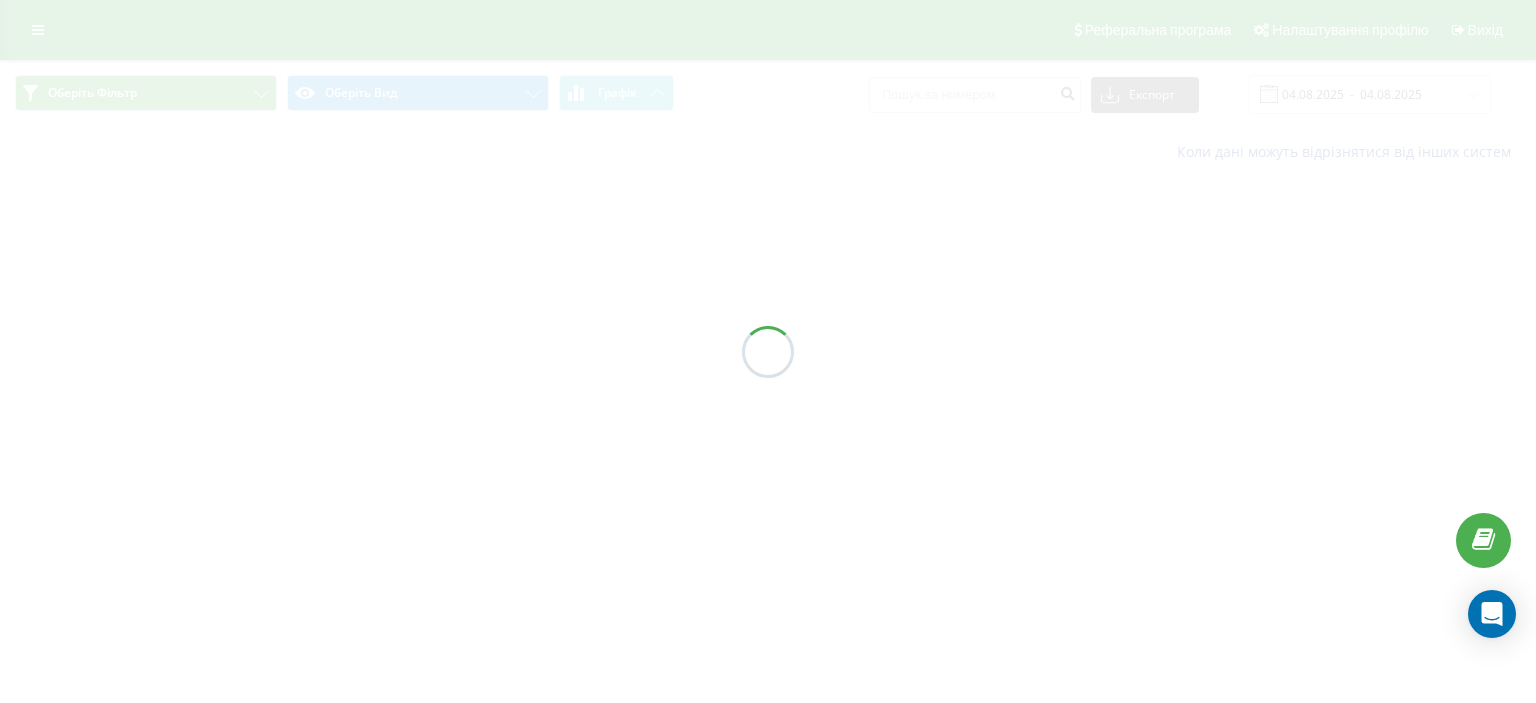 scroll, scrollTop: 0, scrollLeft: 0, axis: both 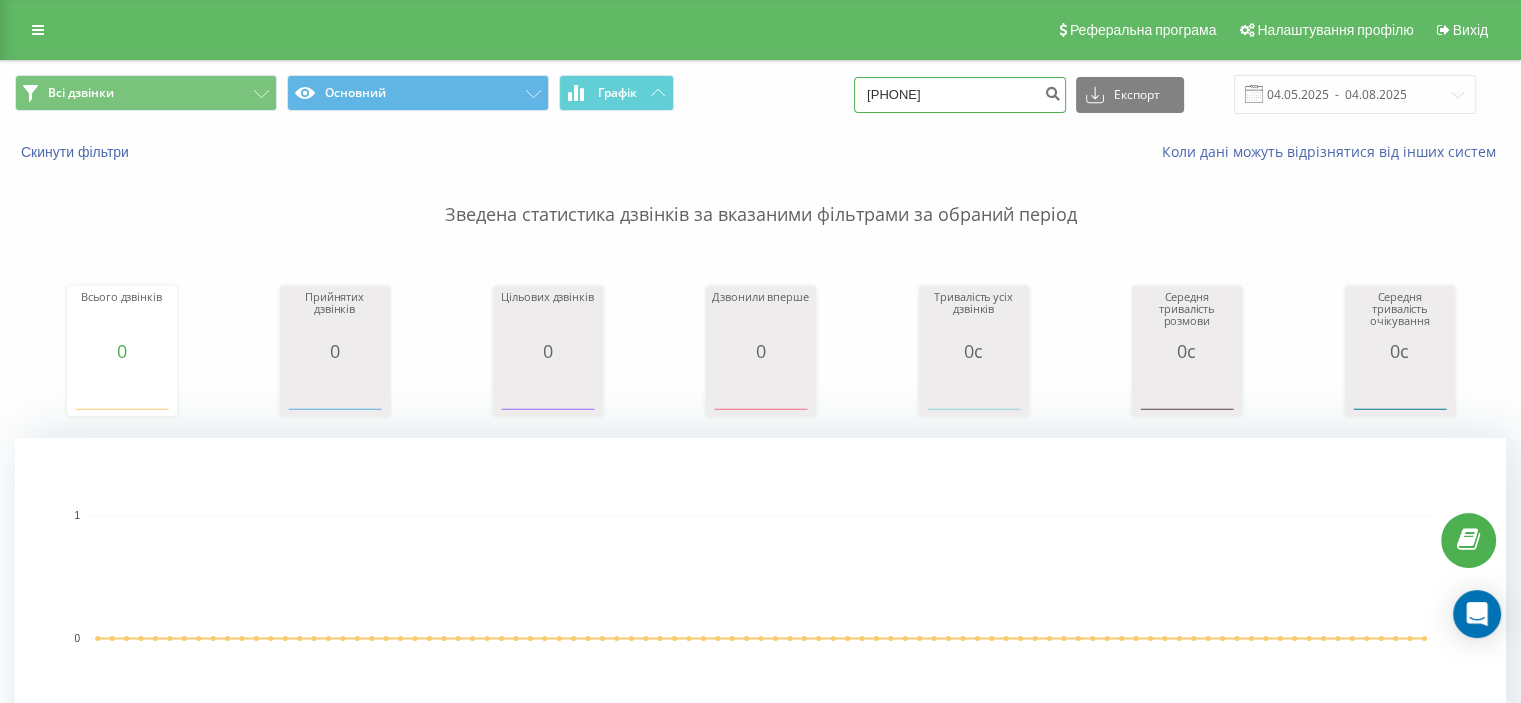drag, startPoint x: 989, startPoint y: 98, endPoint x: 744, endPoint y: 95, distance: 245.01837 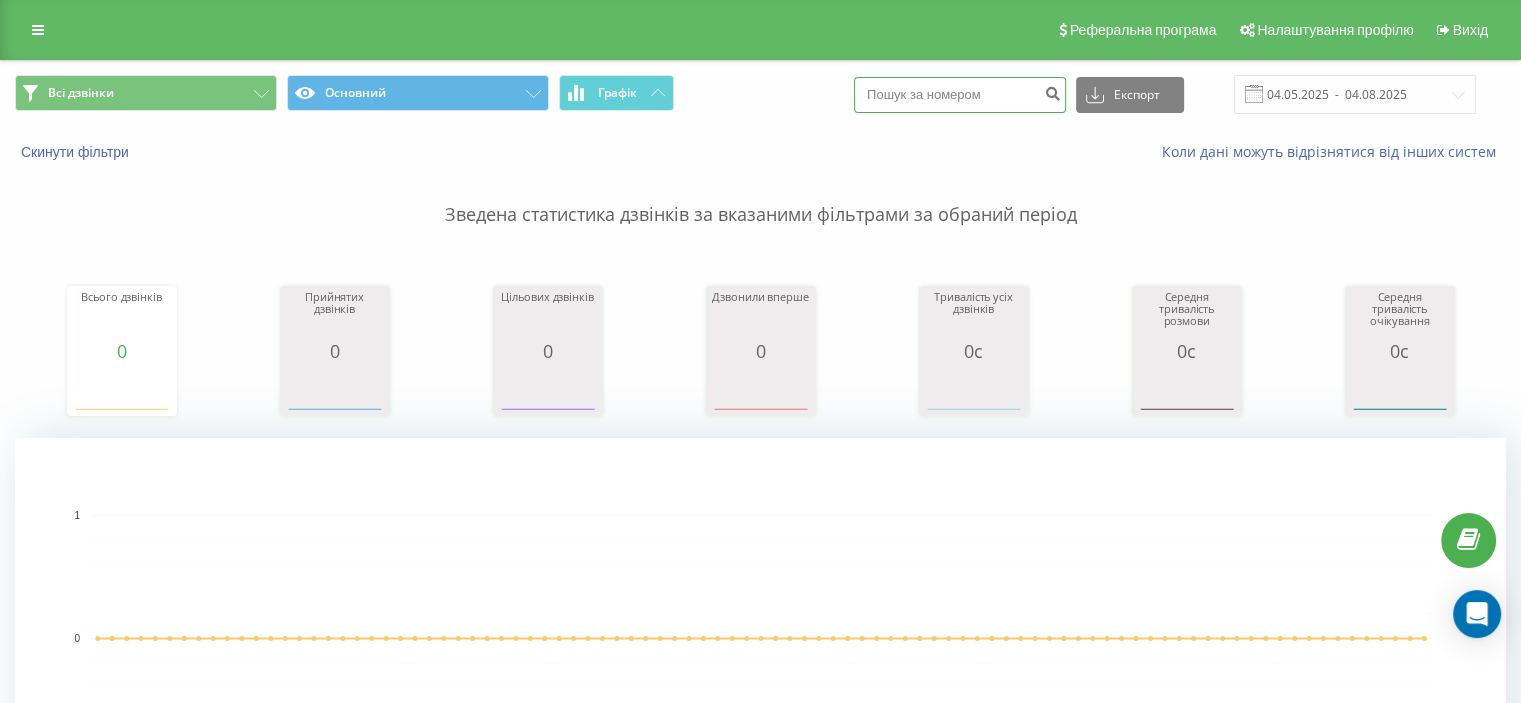 paste on "[PHONE]" 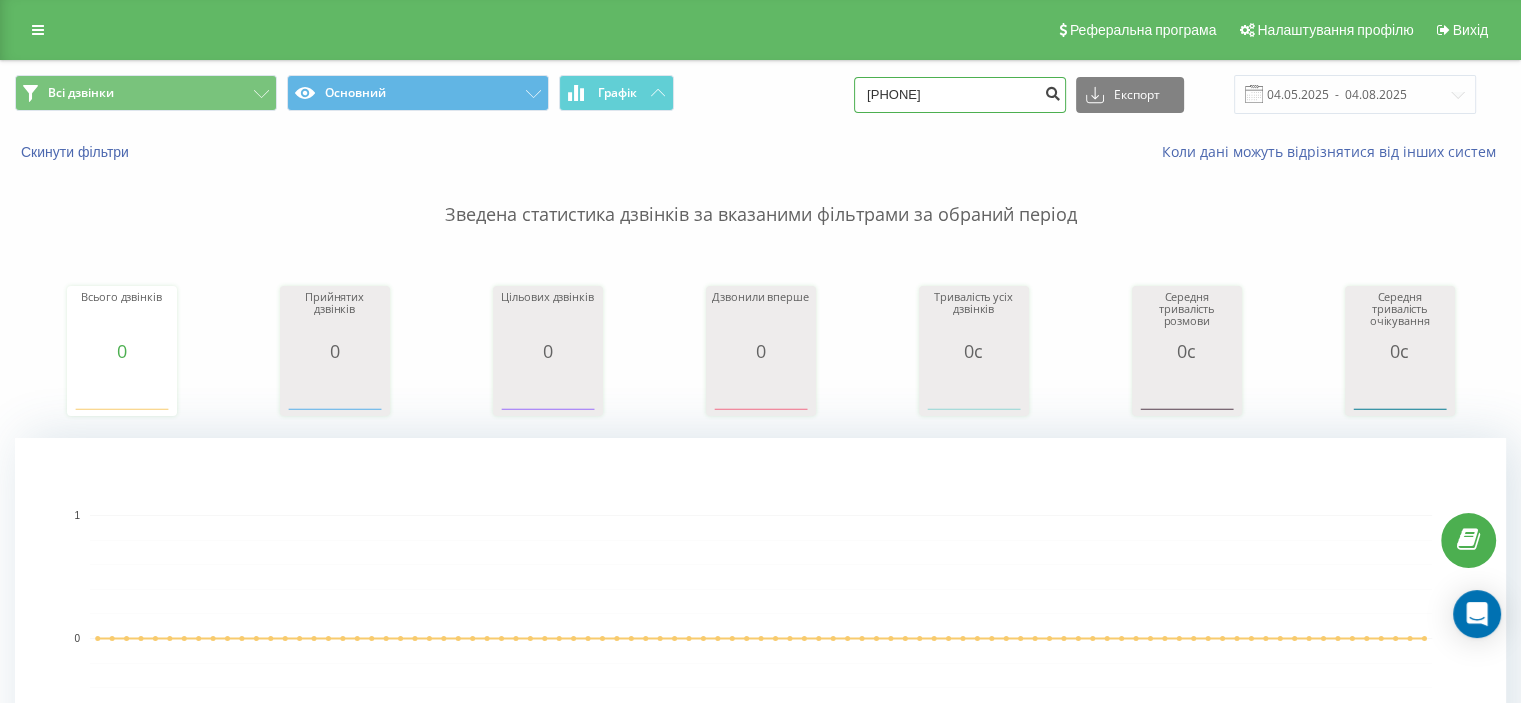 type on "[PHONE]" 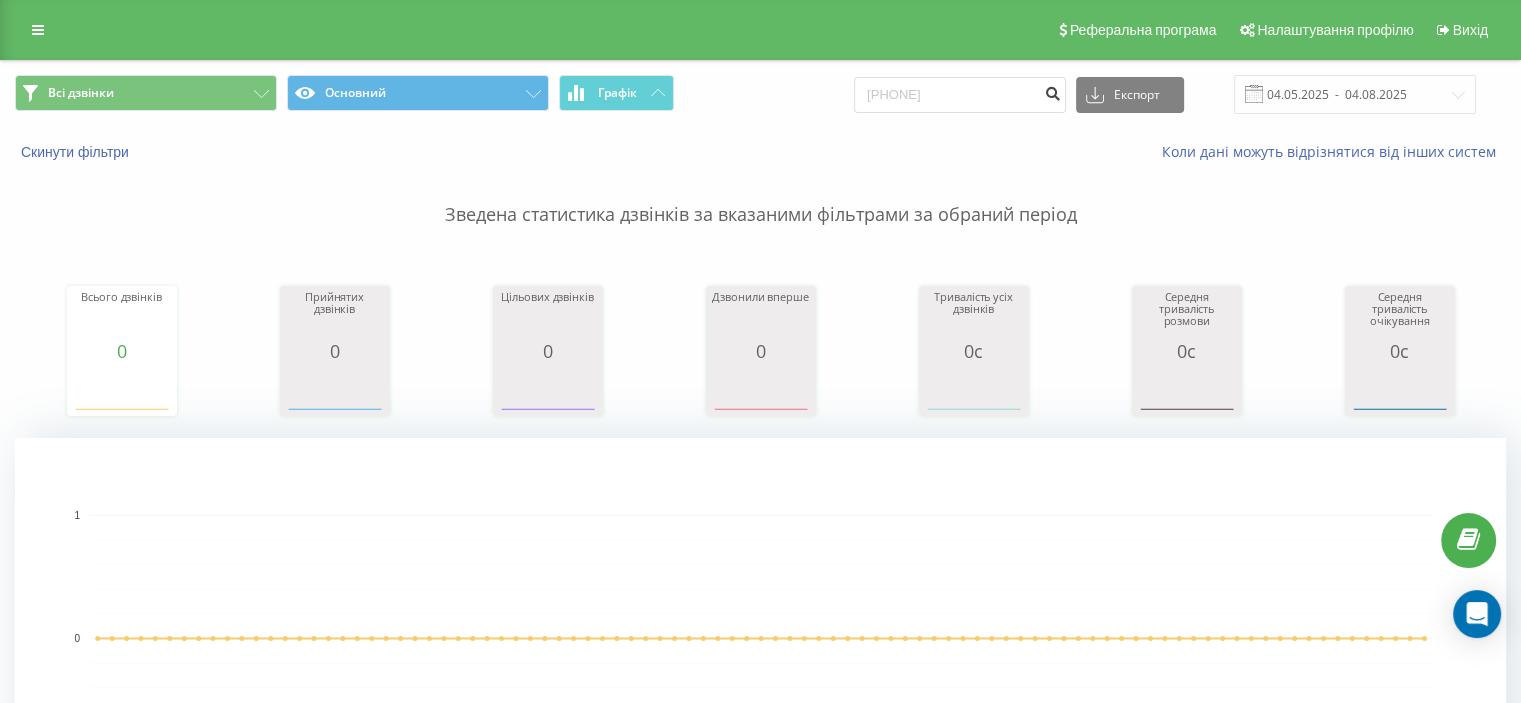click at bounding box center [1052, 91] 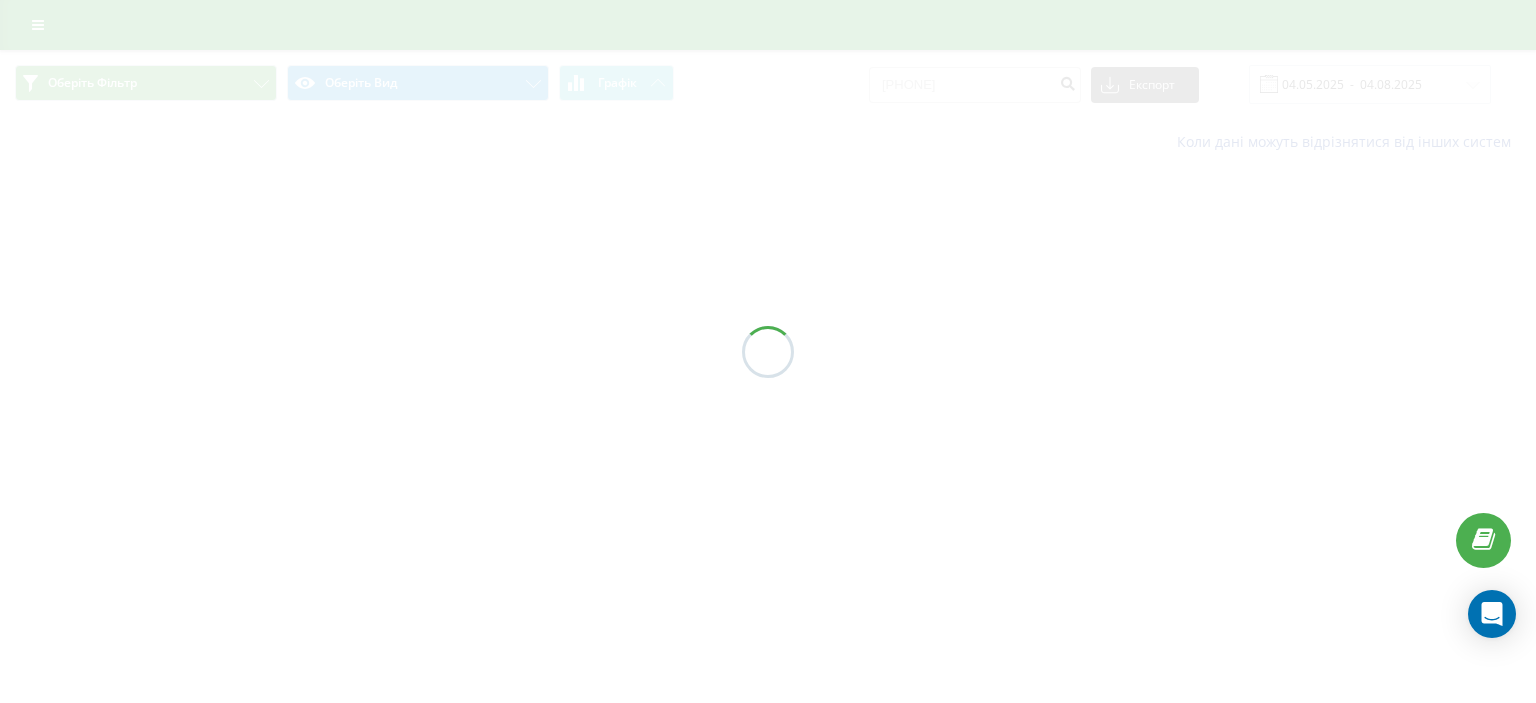 scroll, scrollTop: 0, scrollLeft: 0, axis: both 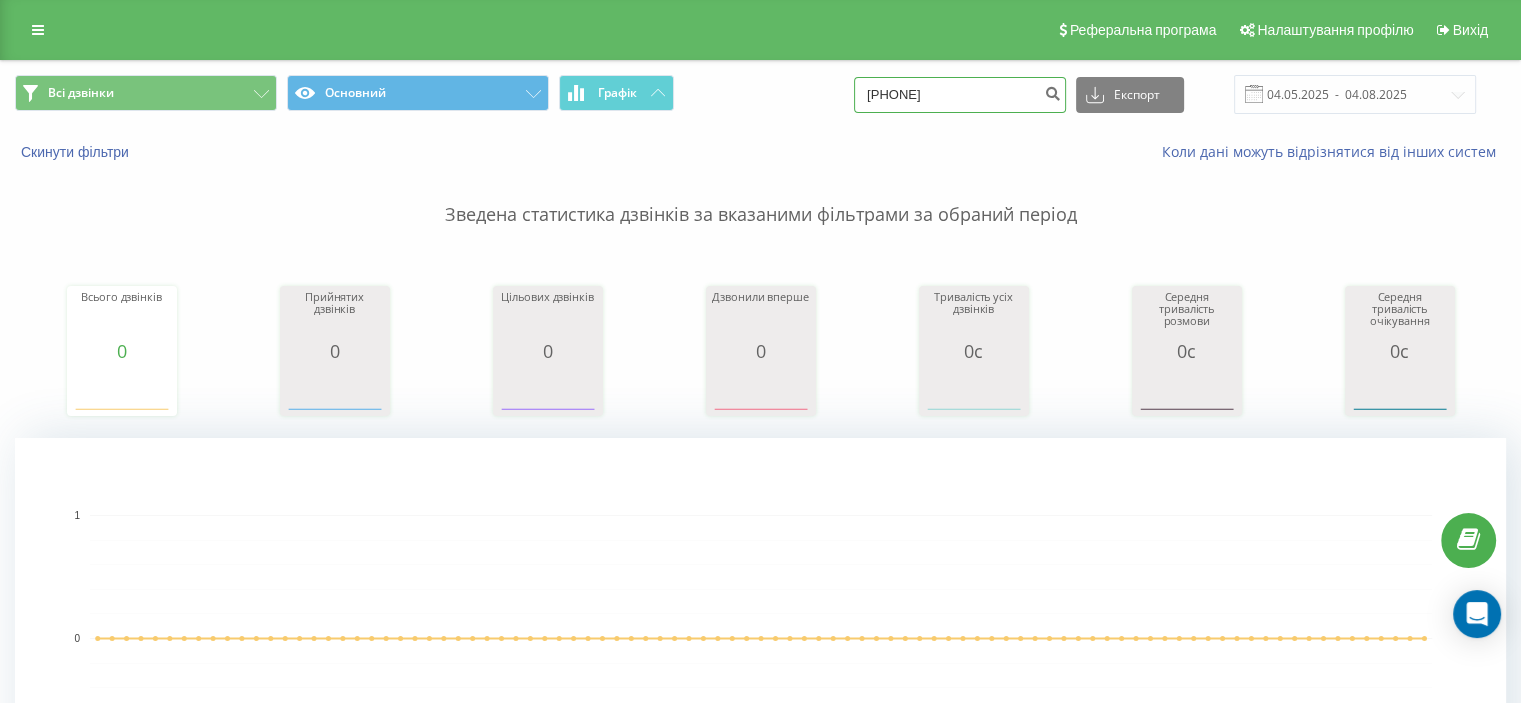 drag, startPoint x: 998, startPoint y: 98, endPoint x: 703, endPoint y: 80, distance: 295.54865 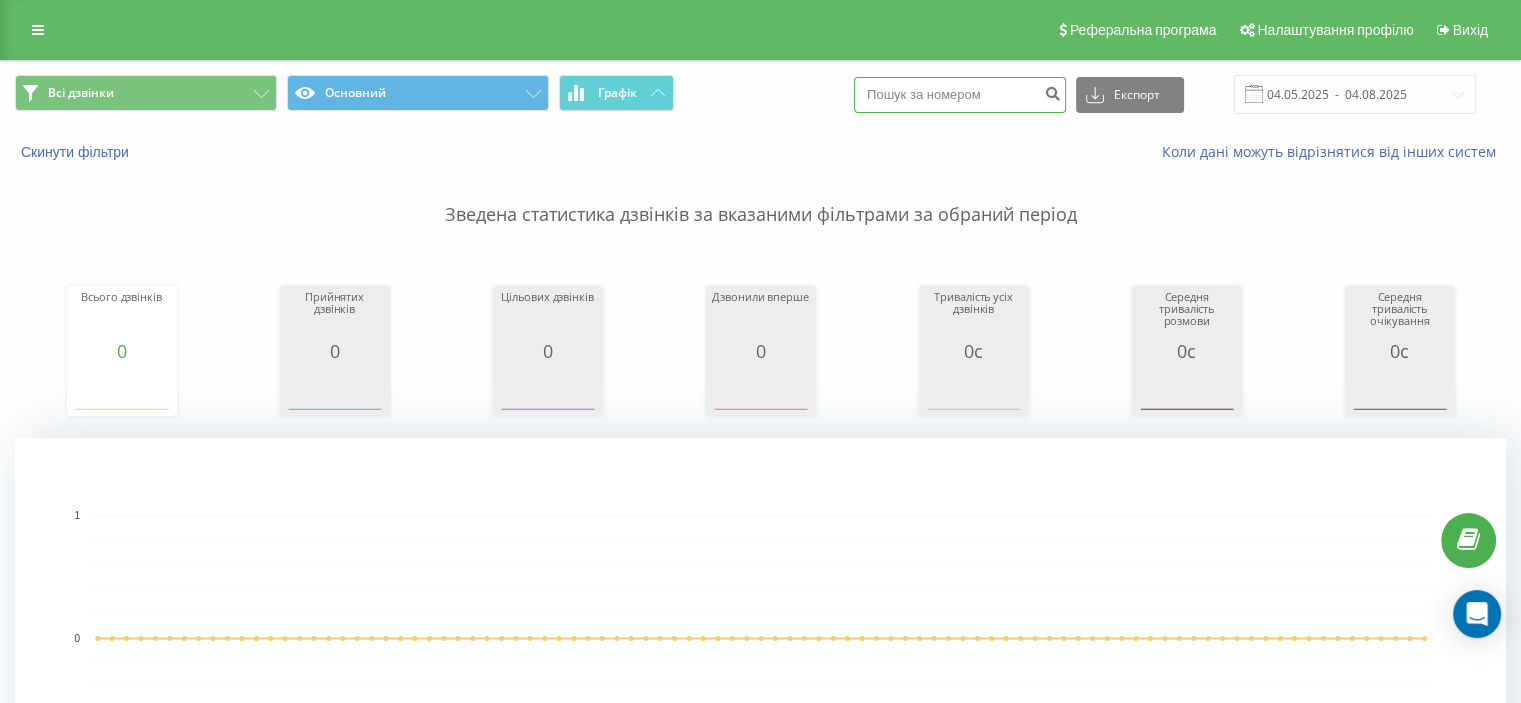 paste on "0973886250" 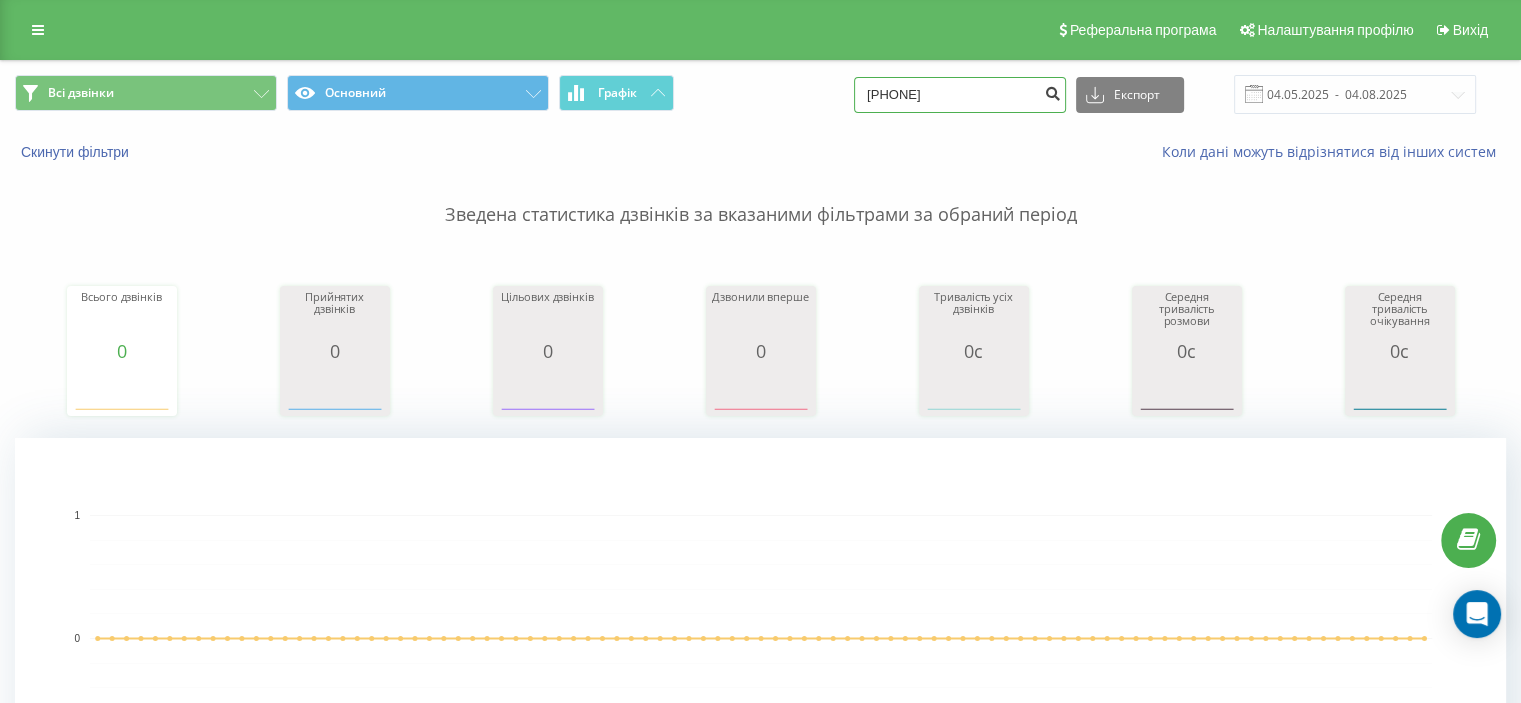type on "0973886250" 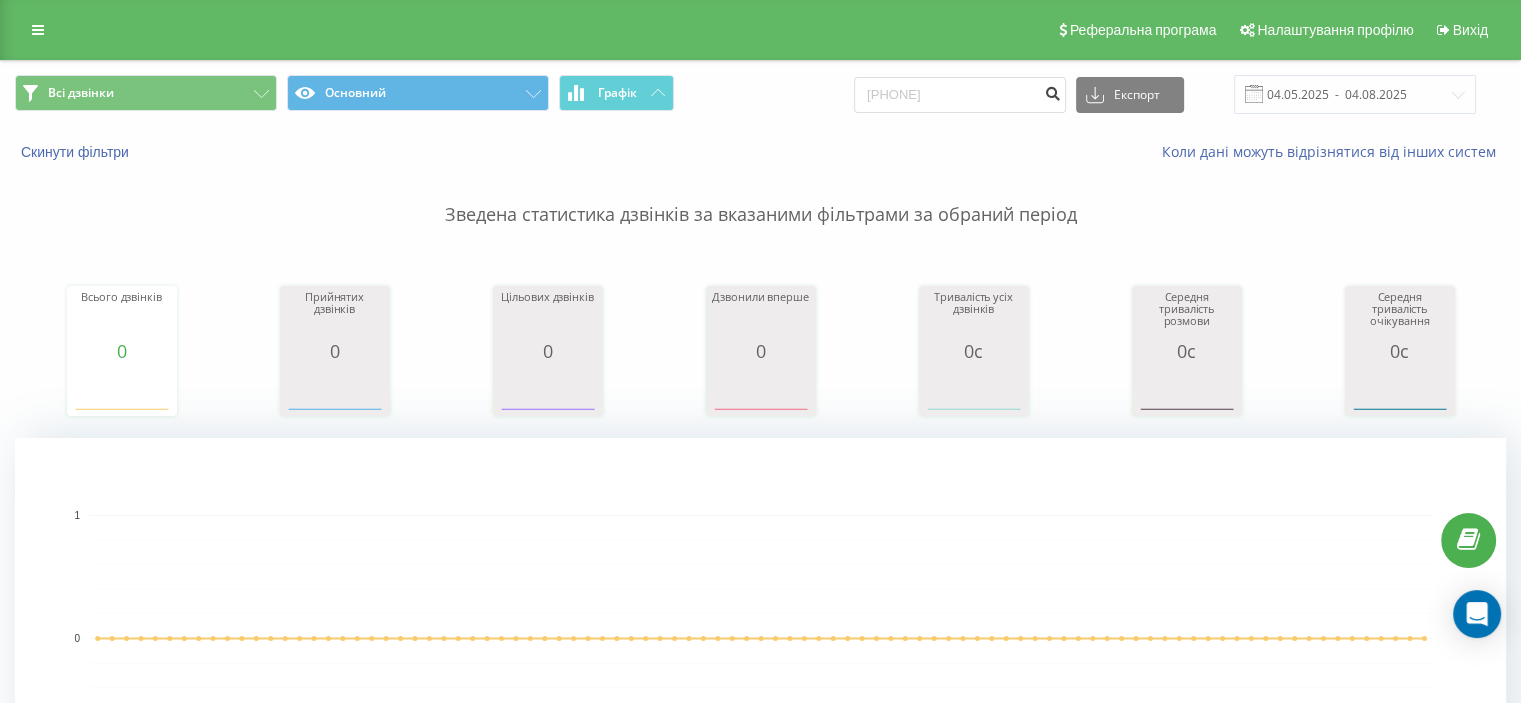 click at bounding box center [1052, 91] 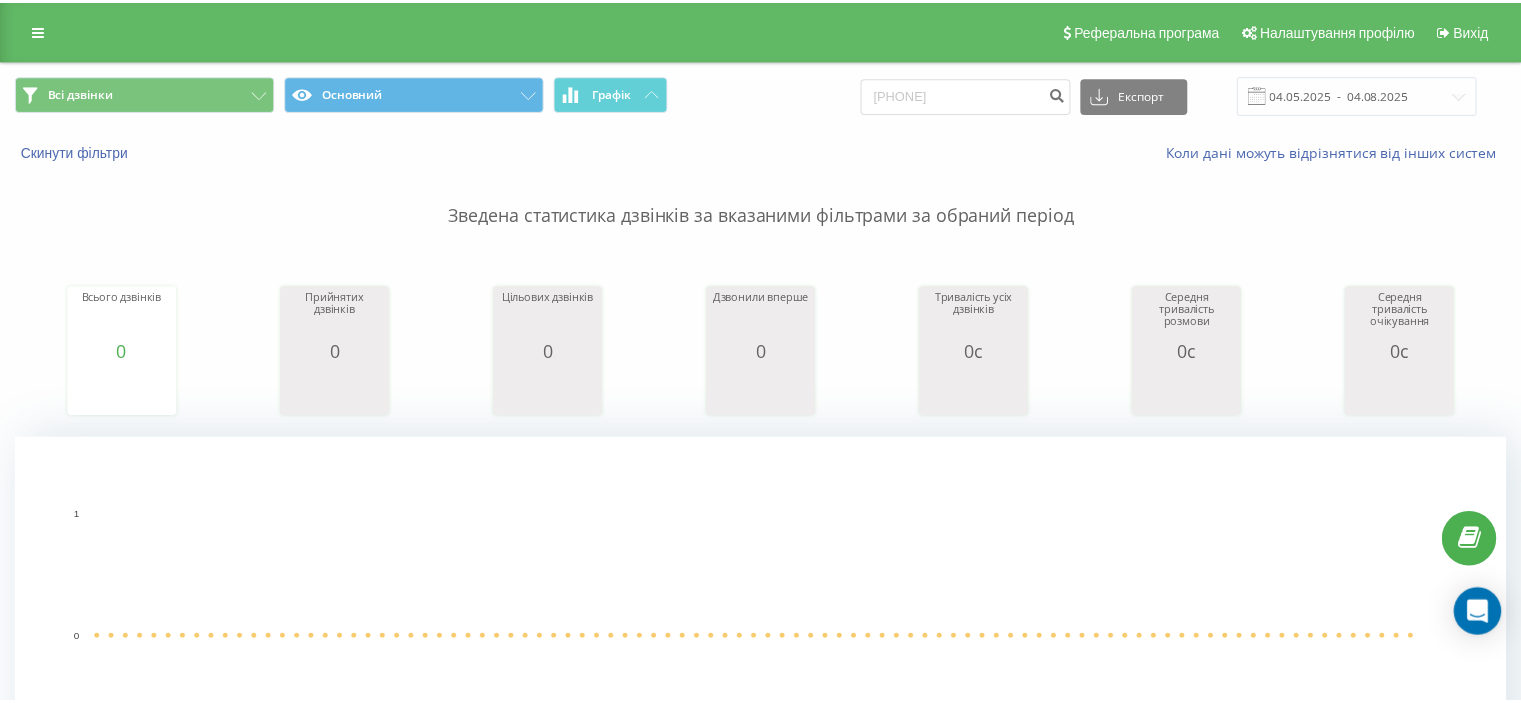 scroll, scrollTop: 0, scrollLeft: 0, axis: both 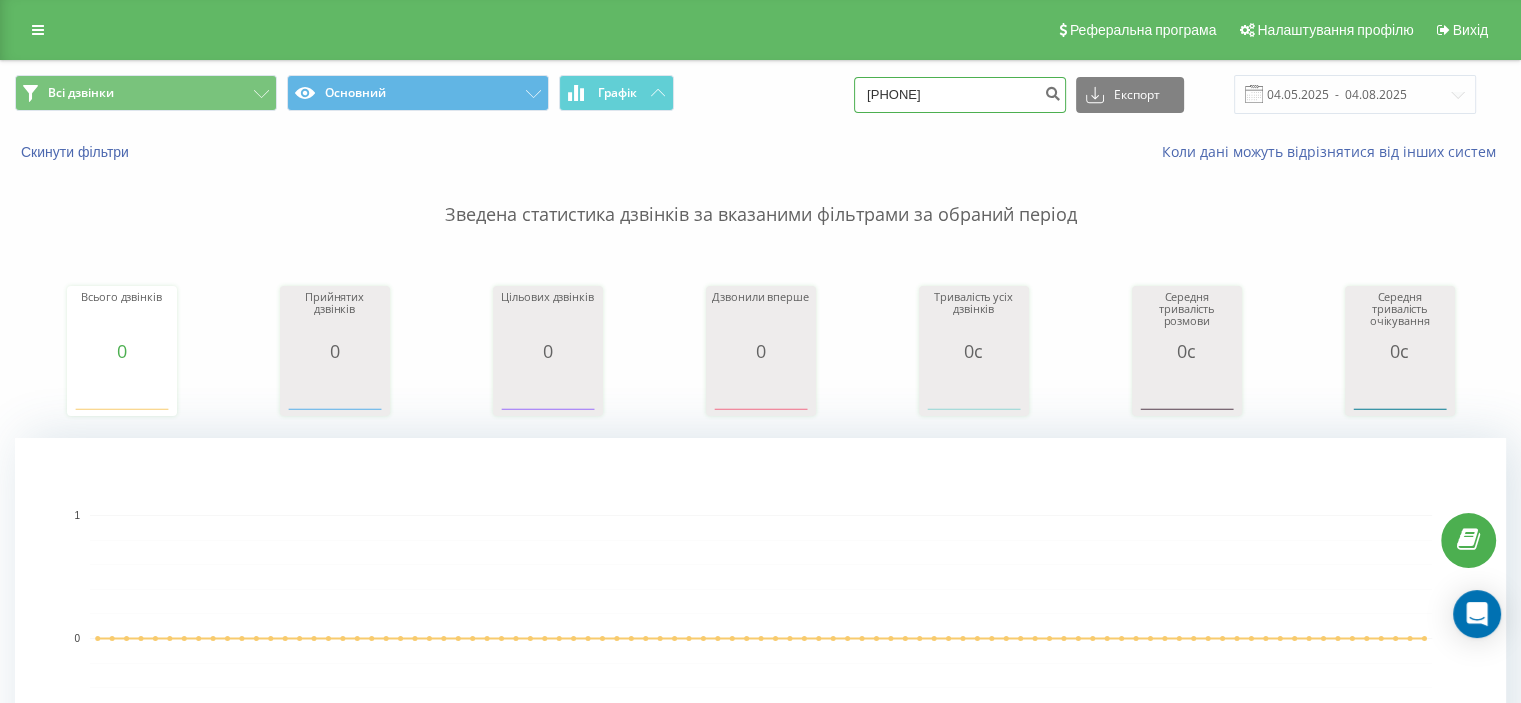 drag, startPoint x: 912, startPoint y: 75, endPoint x: 708, endPoint y: 63, distance: 204.35263 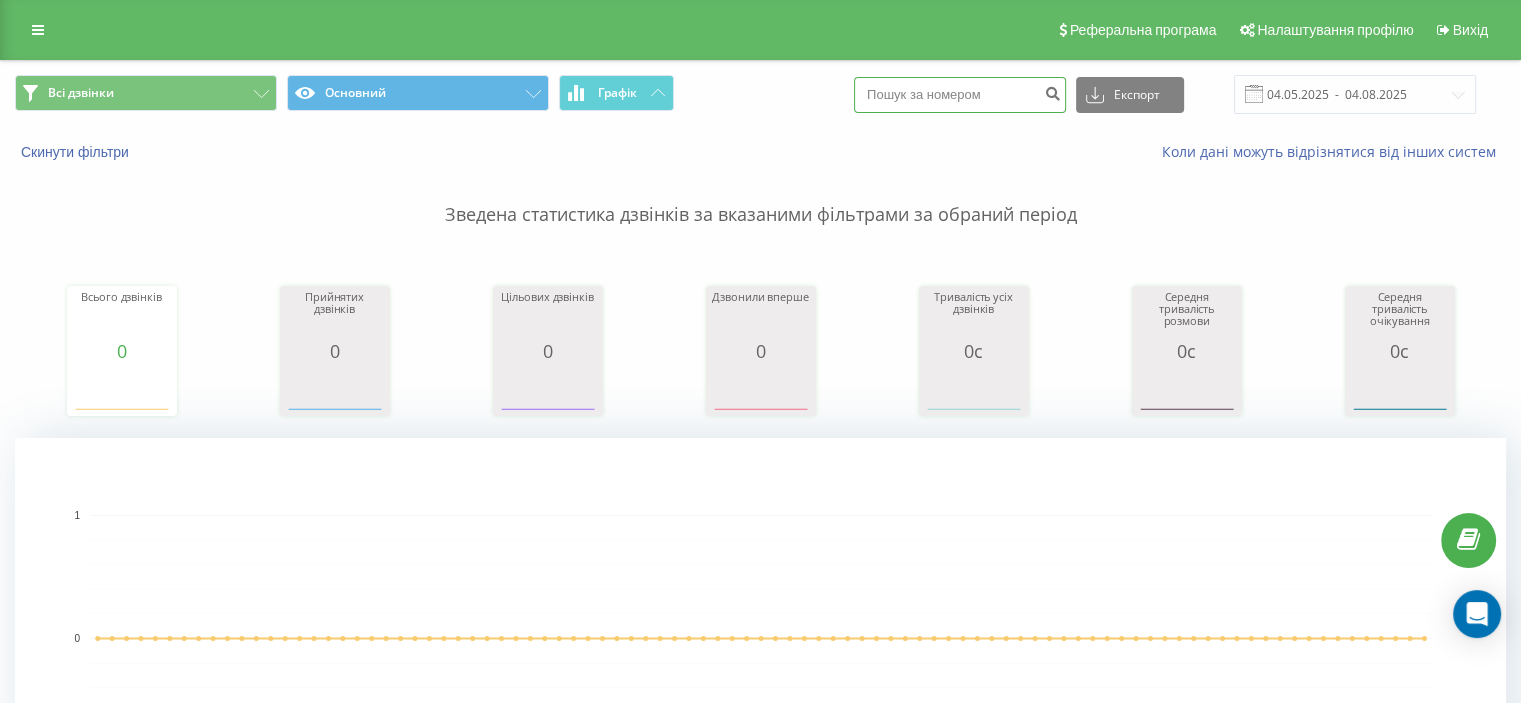 paste on "0674514070" 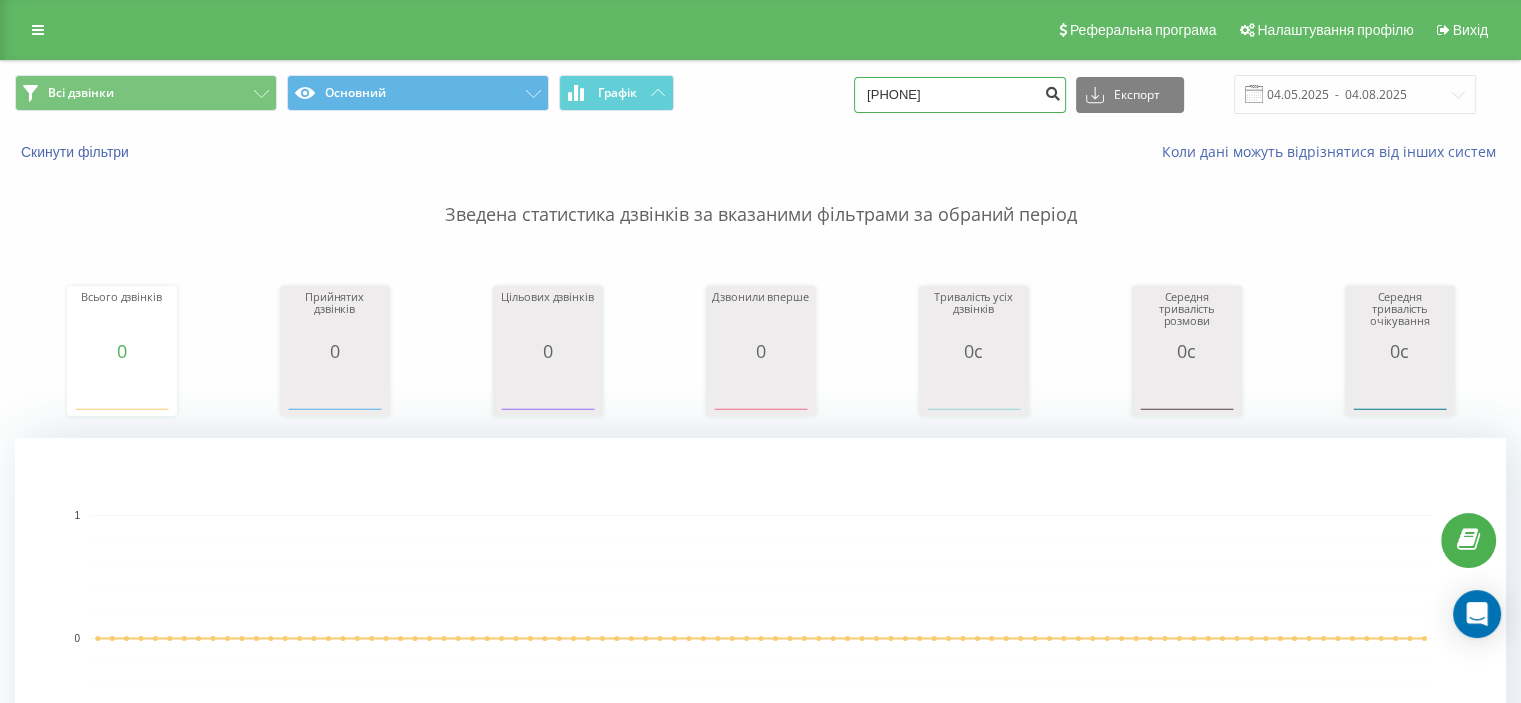 type on "0674514070" 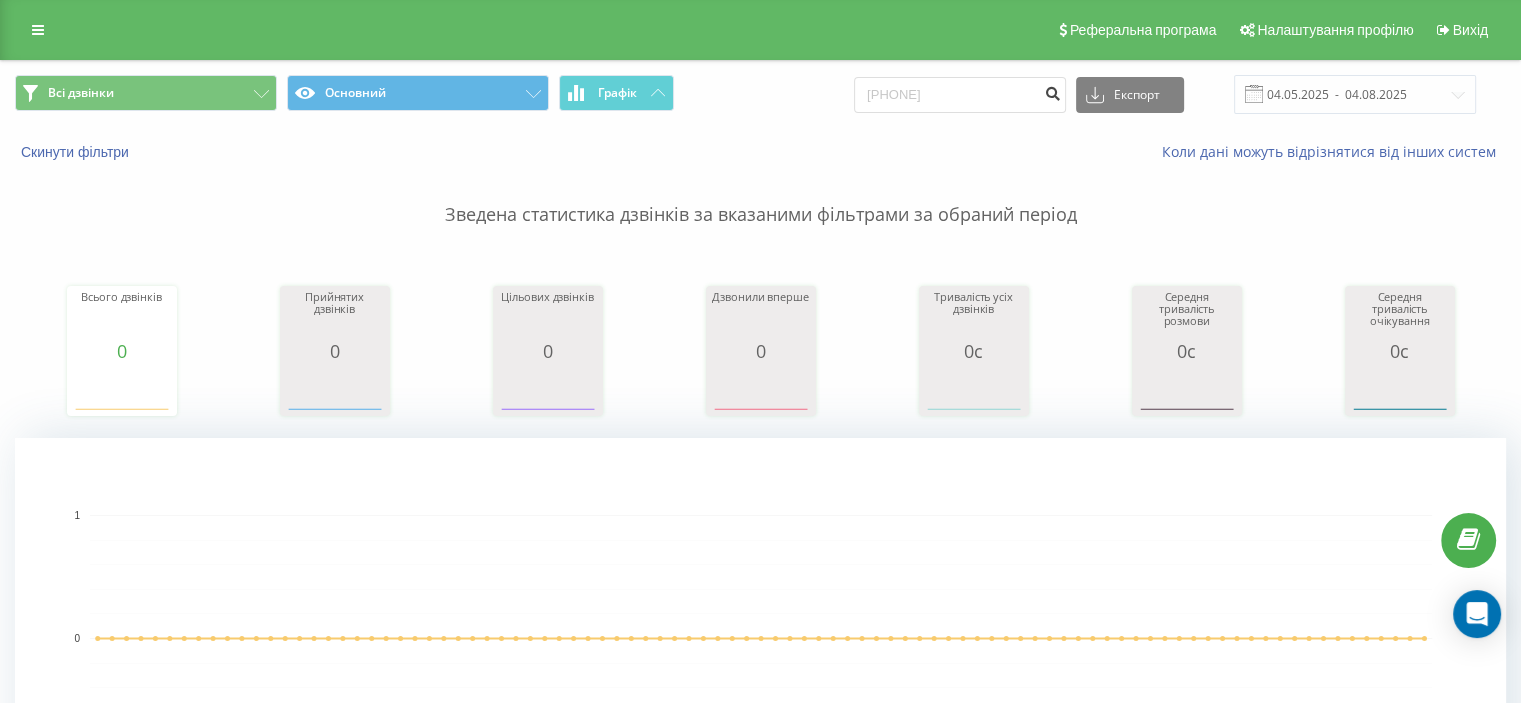 click at bounding box center [1052, 91] 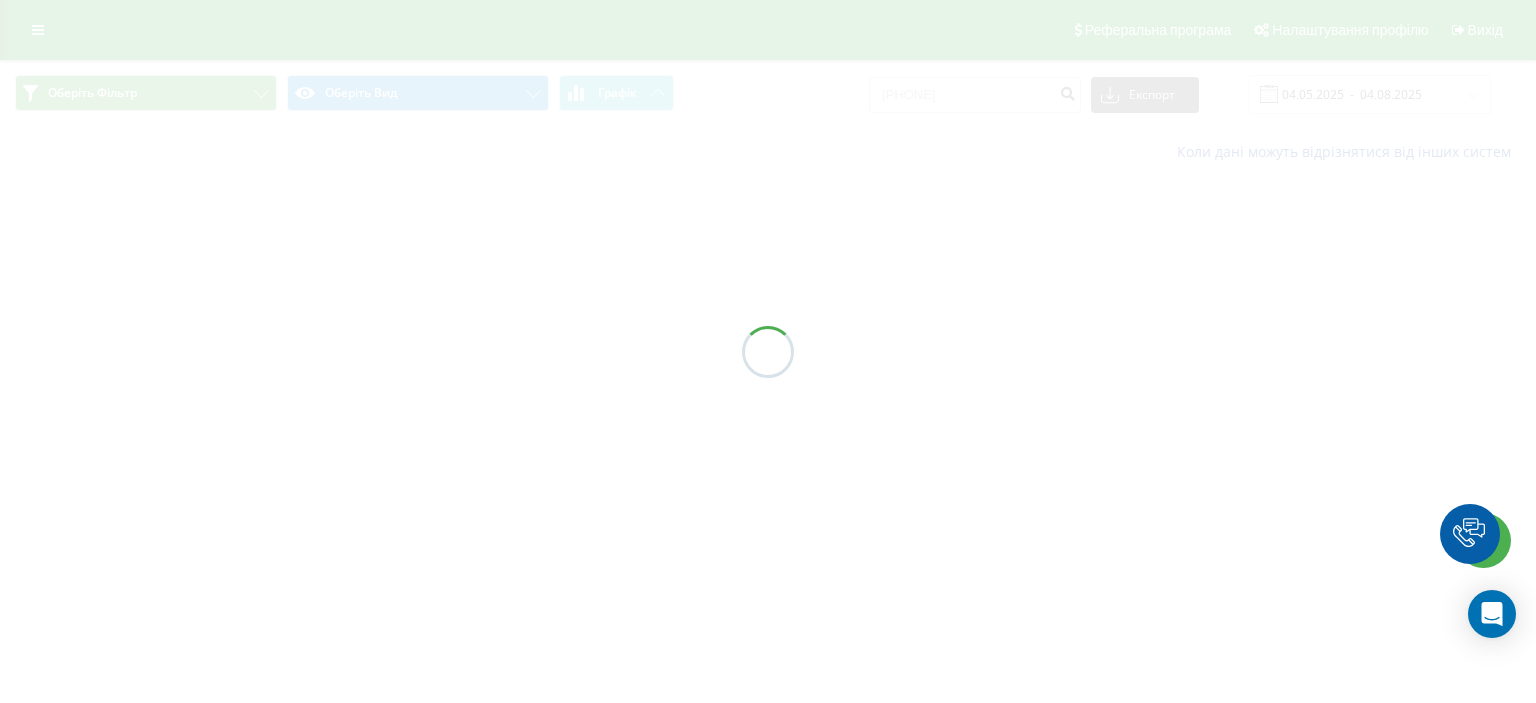 scroll, scrollTop: 0, scrollLeft: 0, axis: both 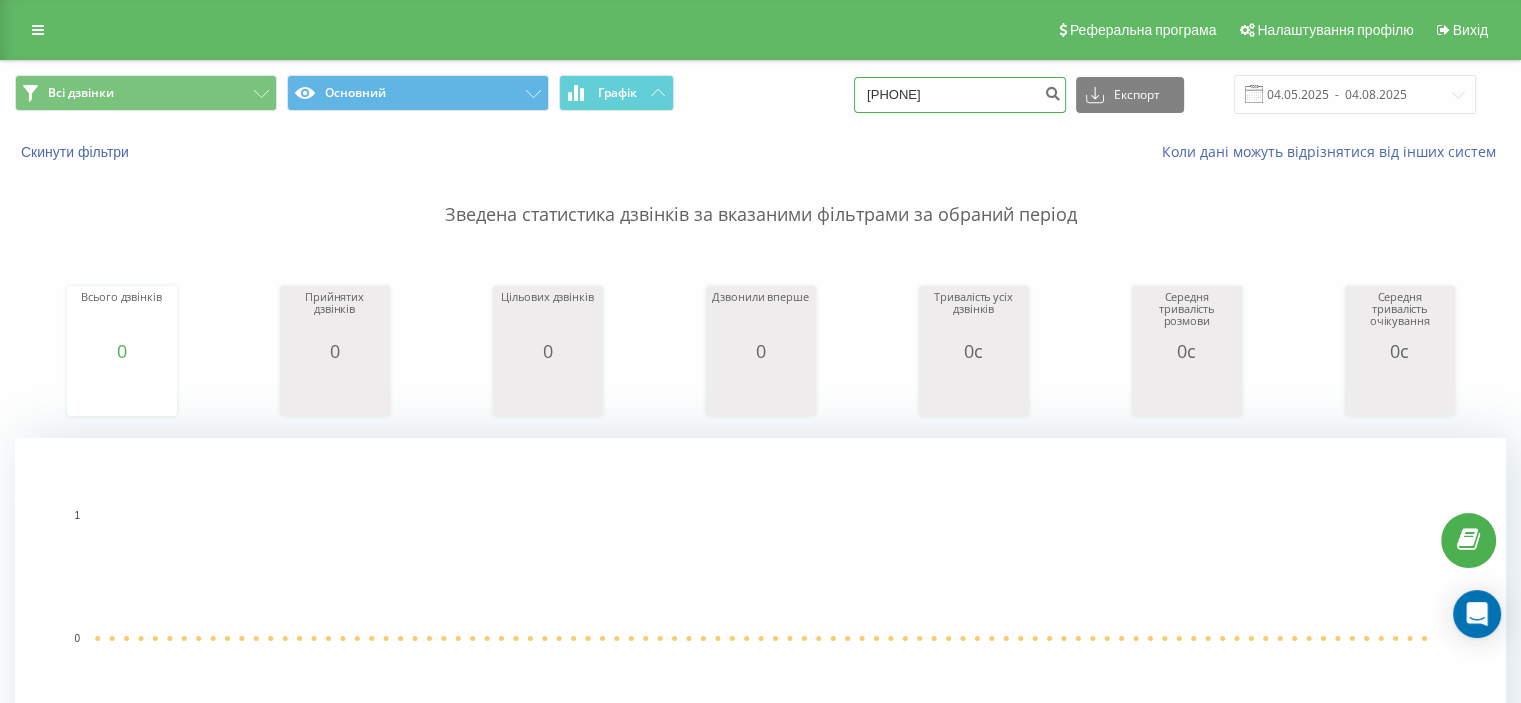 drag, startPoint x: 1005, startPoint y: 103, endPoint x: 621, endPoint y: 117, distance: 384.25513 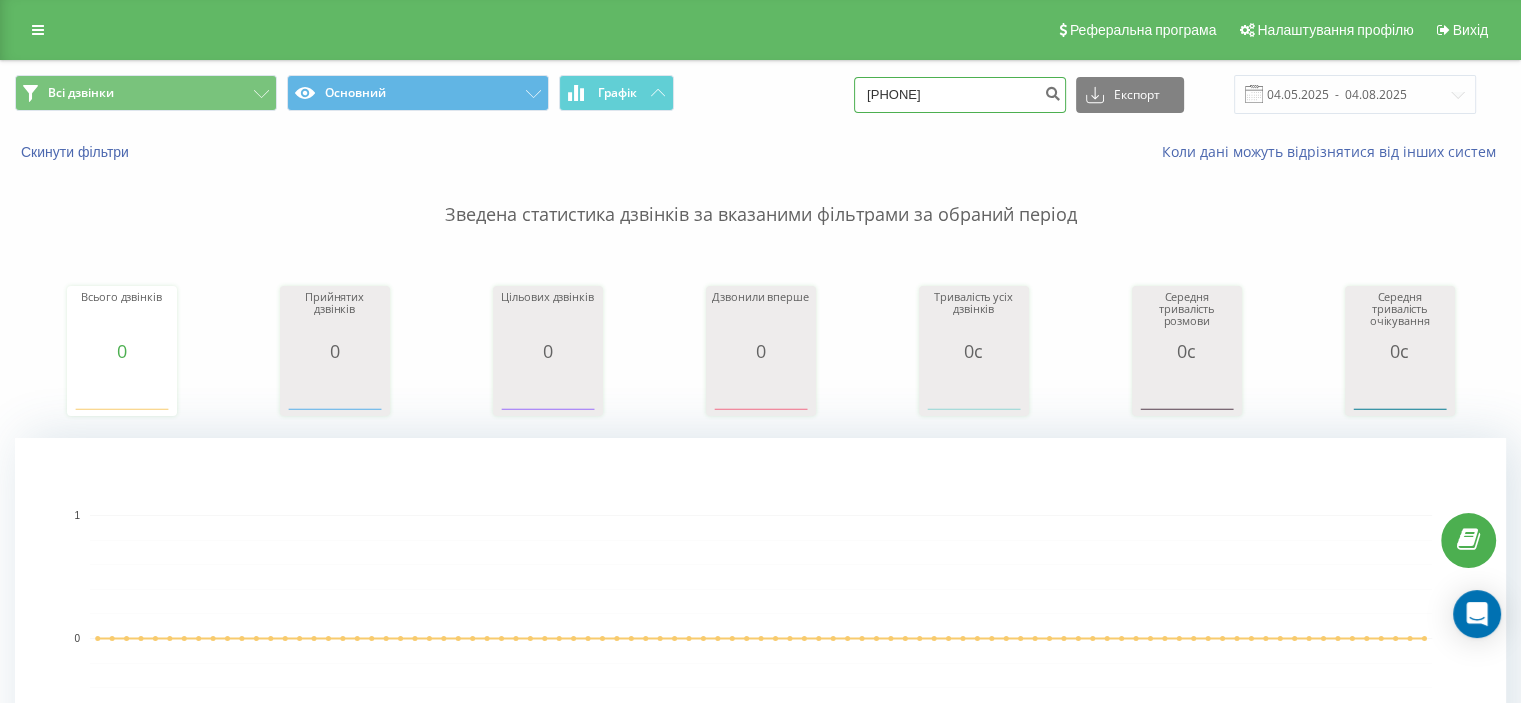 click on "Всі дзвінки Основний Графік 0674514070 Експорт .csv .xls .xlsx 04.05.2025  -  04.08.2025" at bounding box center [760, 94] 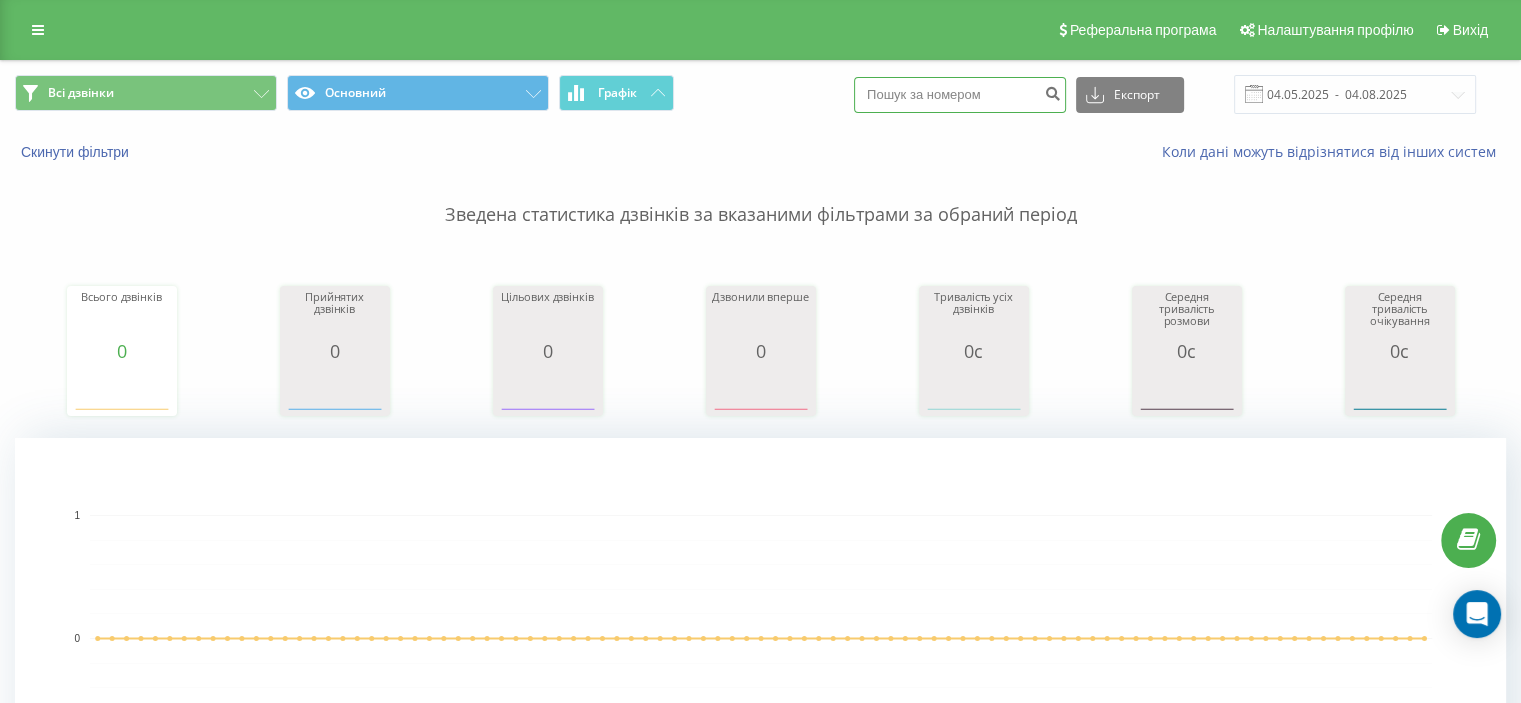 paste on "[PHONE]" 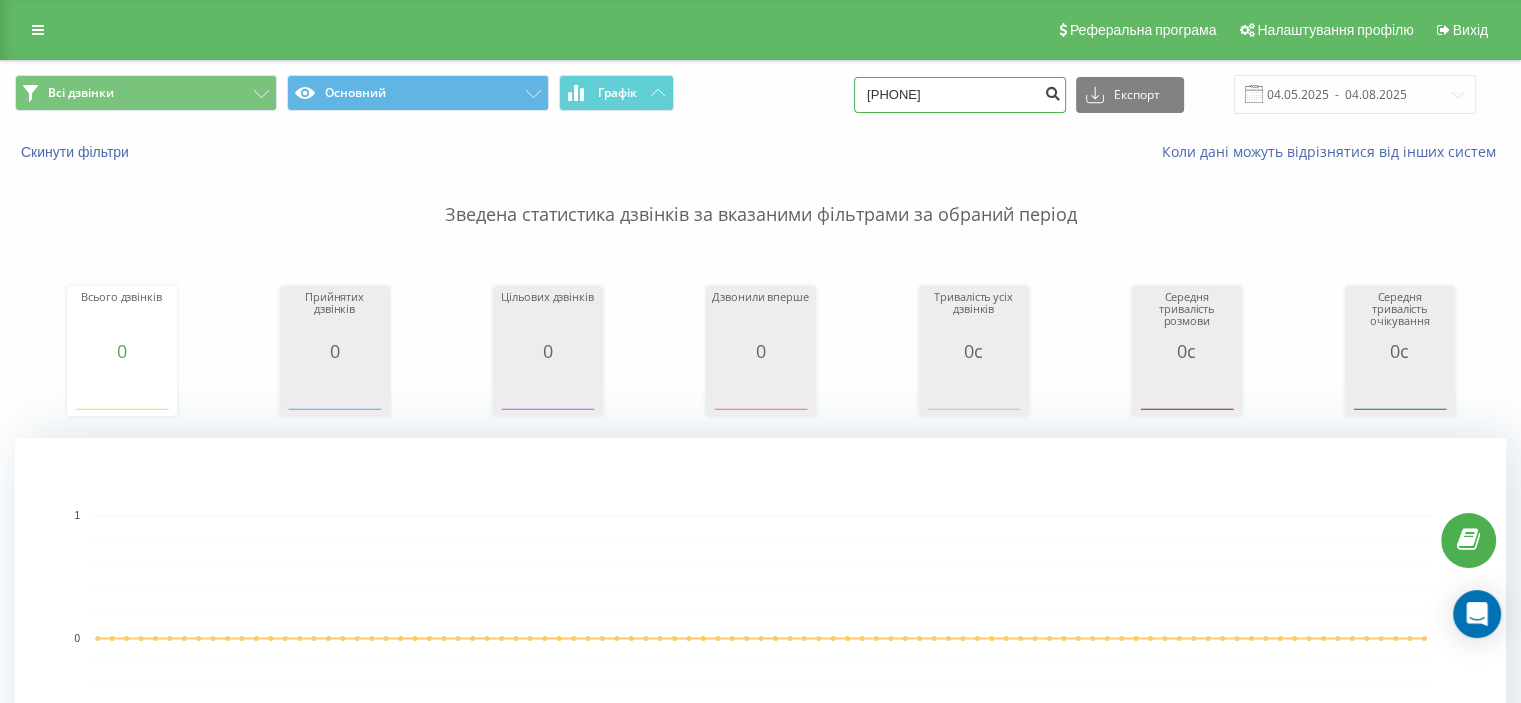 type on "[PHONE]" 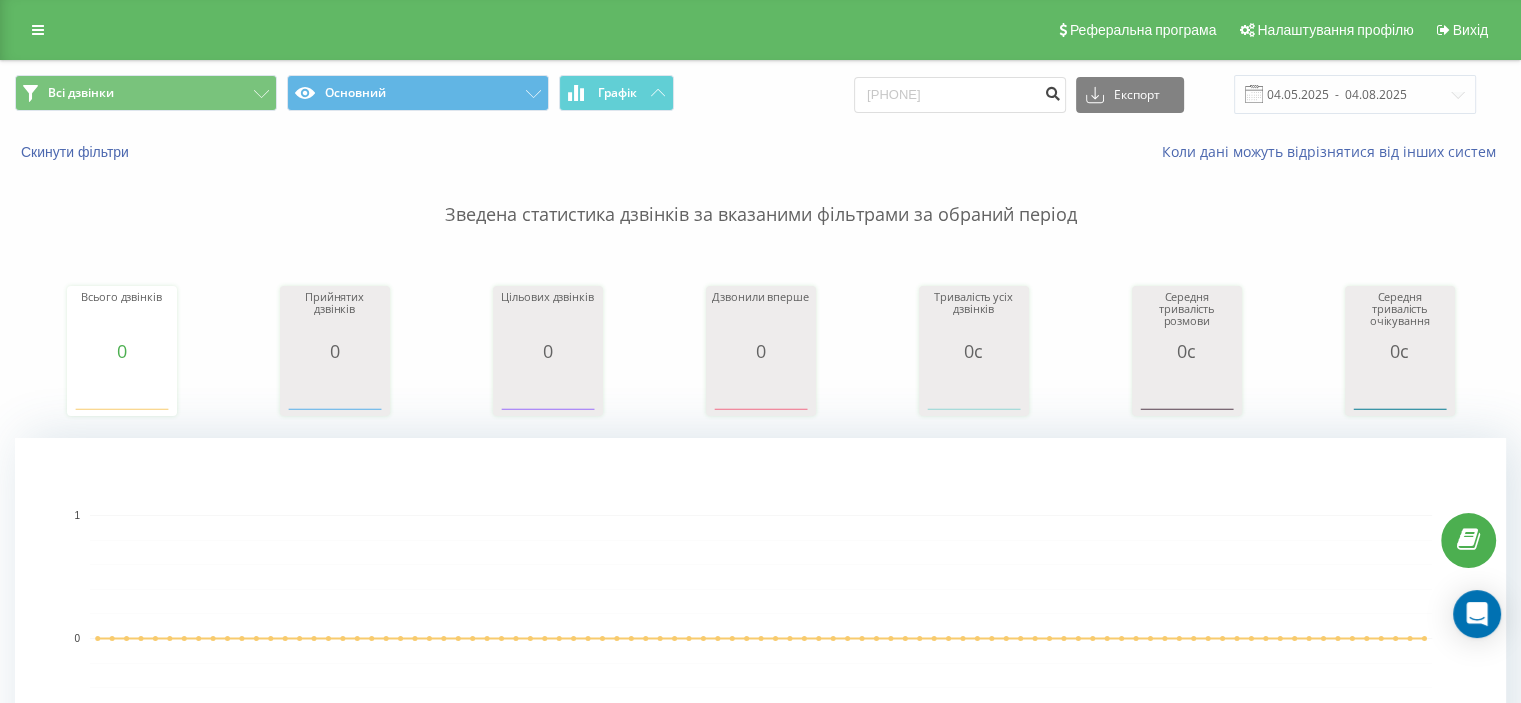 click at bounding box center (1052, 91) 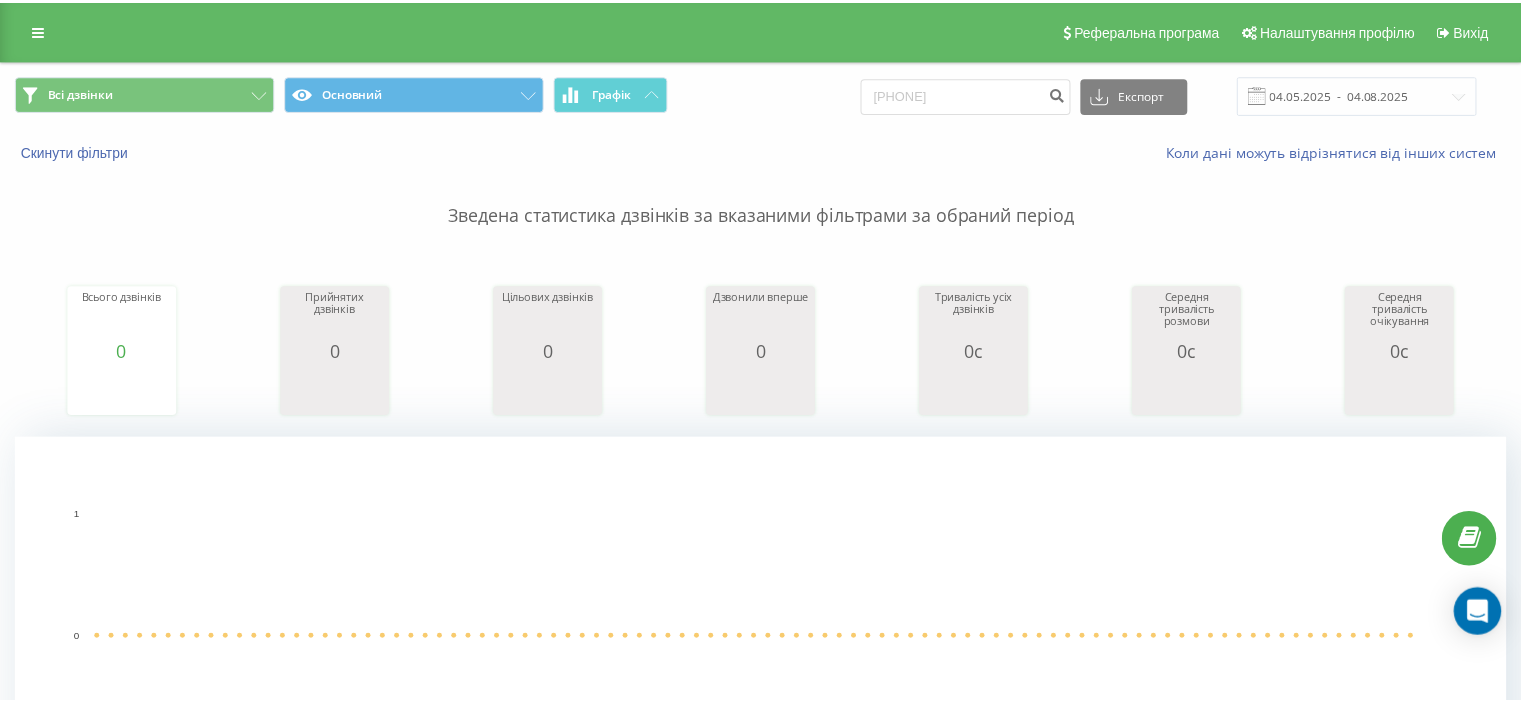 scroll, scrollTop: 0, scrollLeft: 0, axis: both 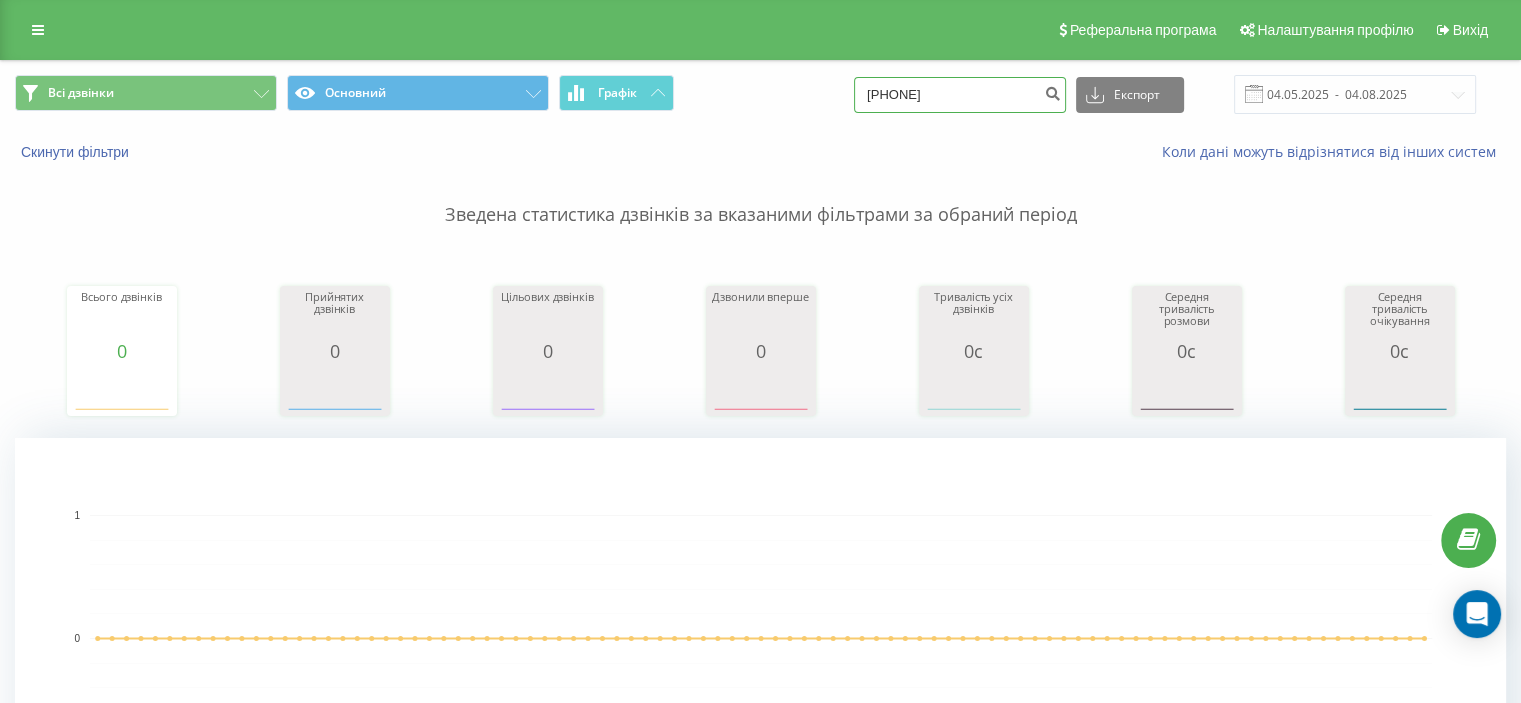 drag, startPoint x: 991, startPoint y: 90, endPoint x: 788, endPoint y: 83, distance: 203.12065 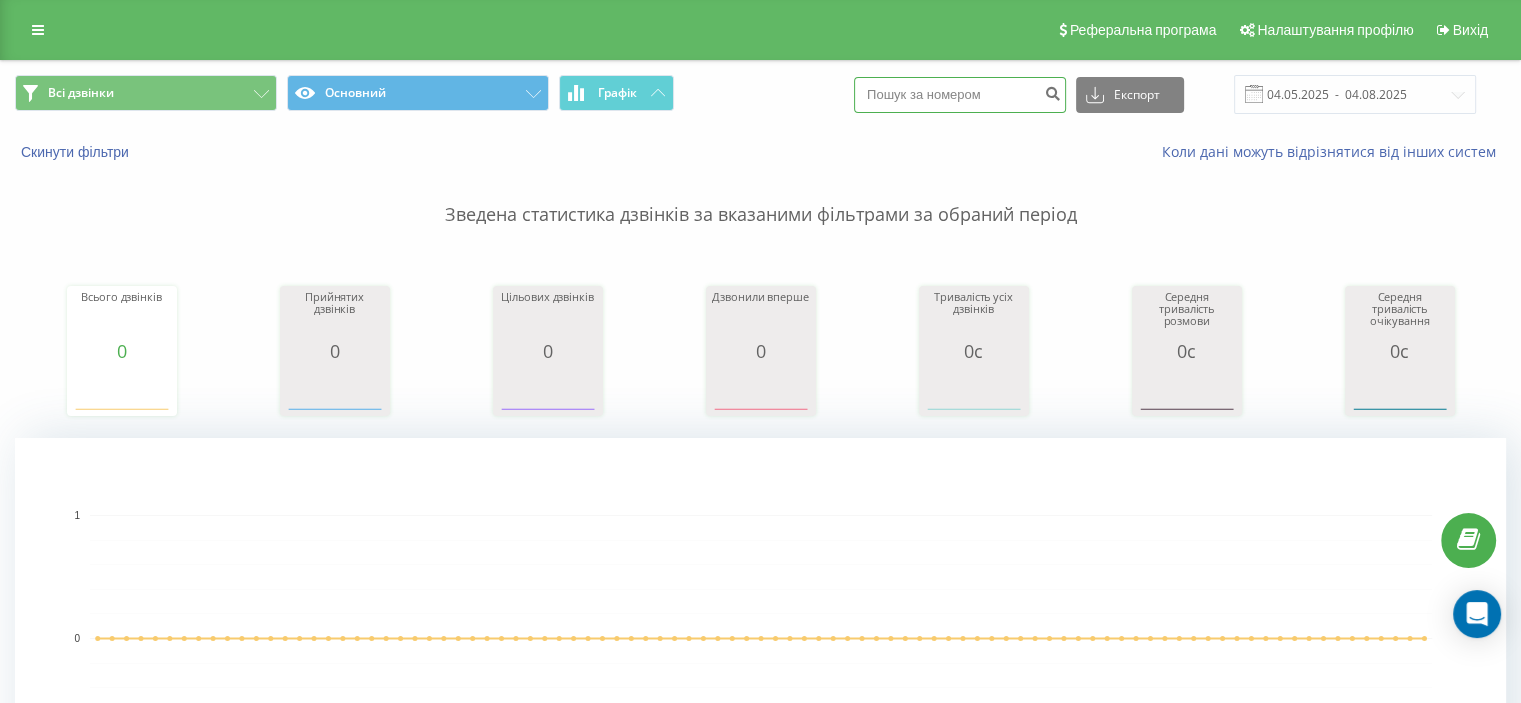 paste on "[PHONE]" 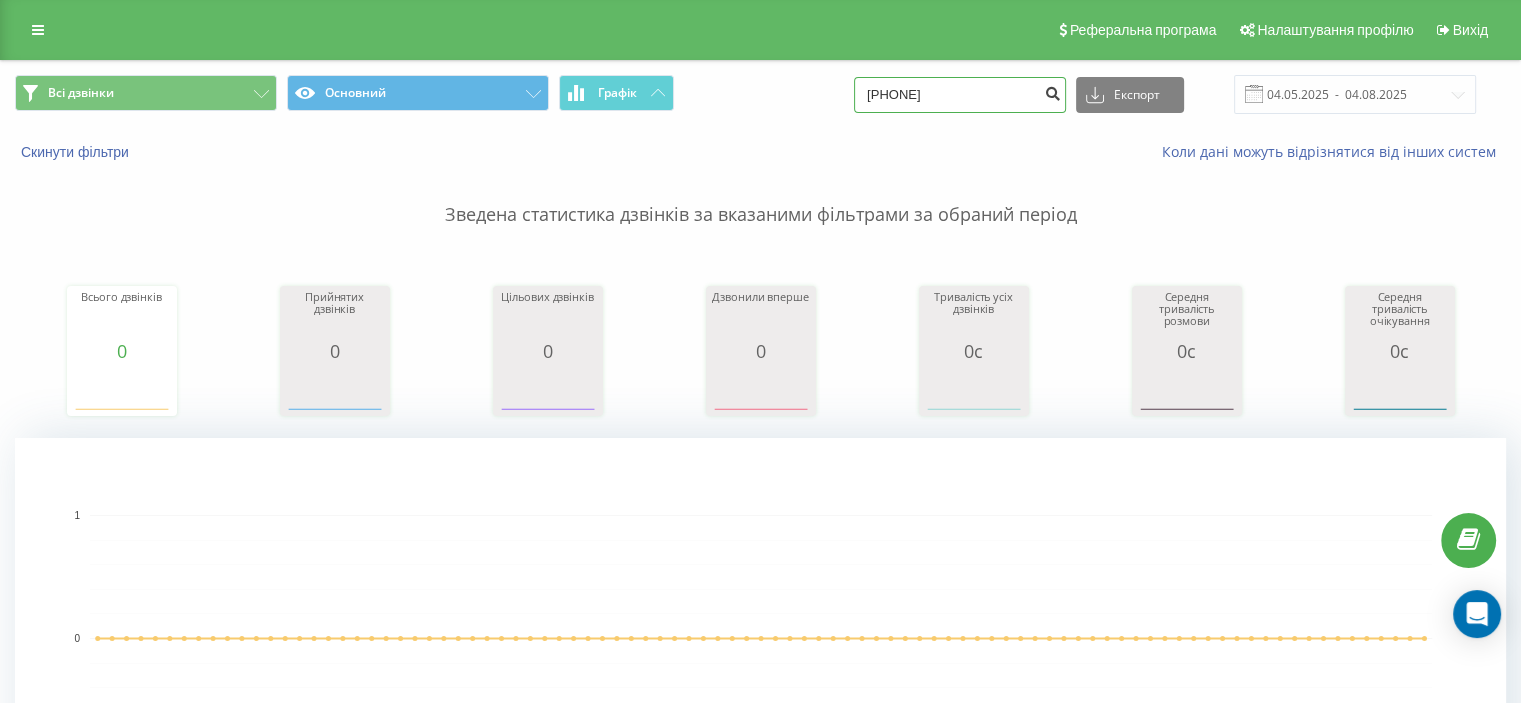 type on "[PHONE]" 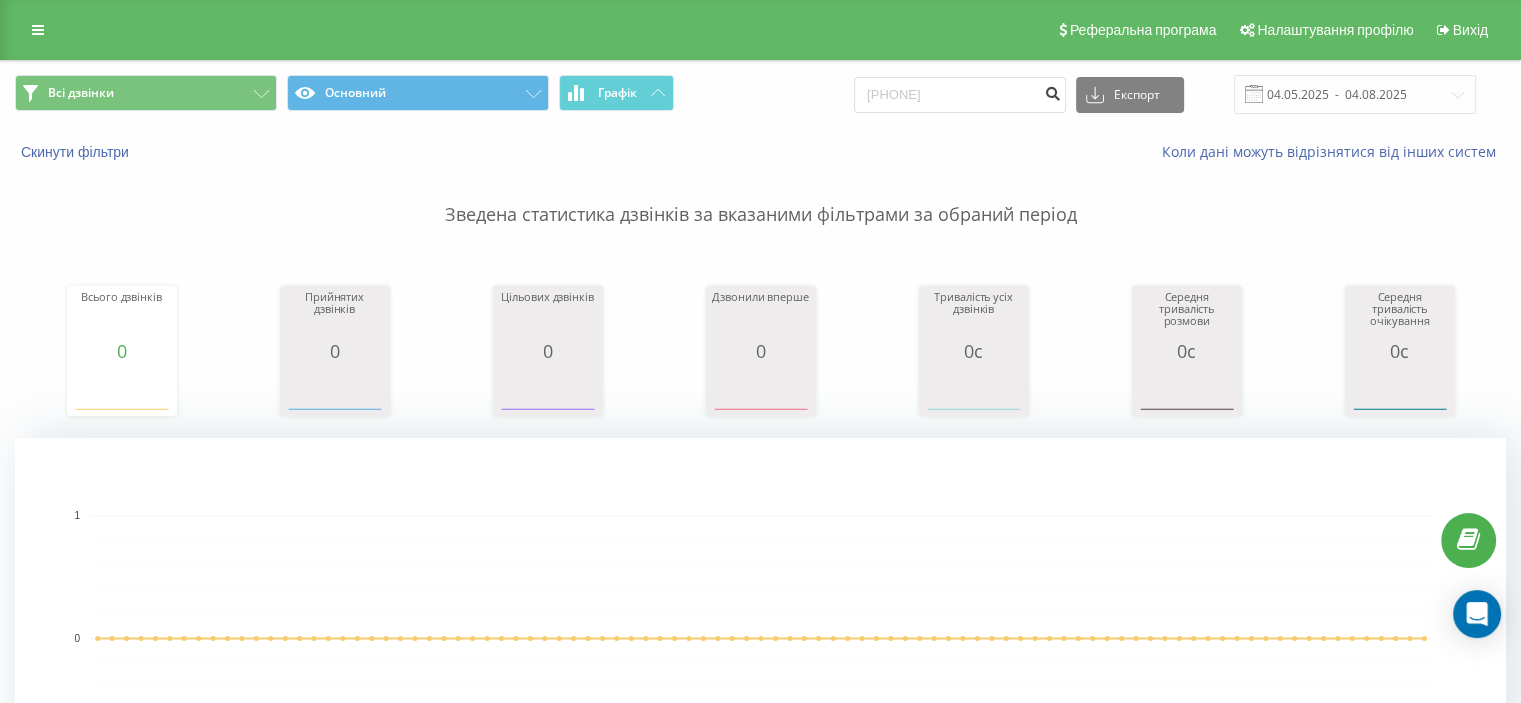click at bounding box center (1052, 91) 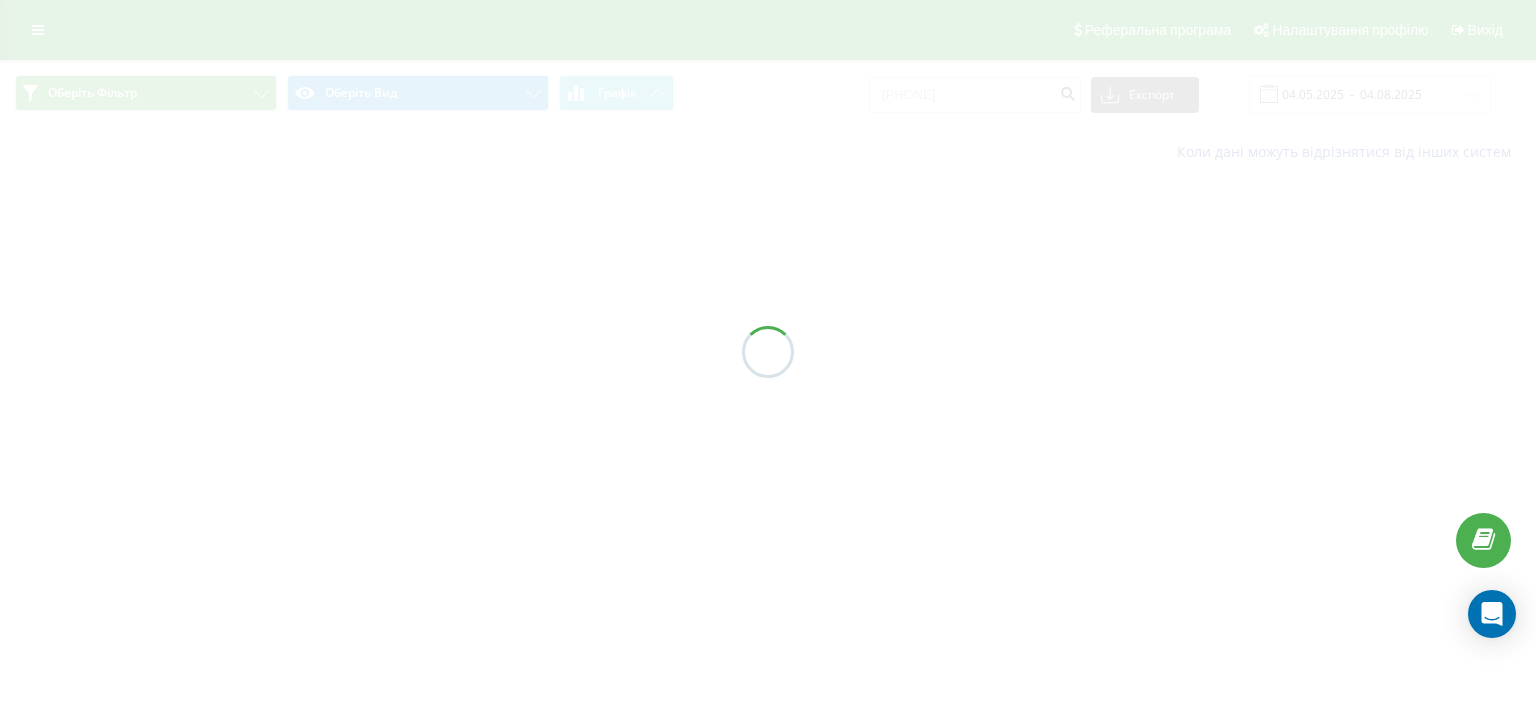 scroll, scrollTop: 0, scrollLeft: 0, axis: both 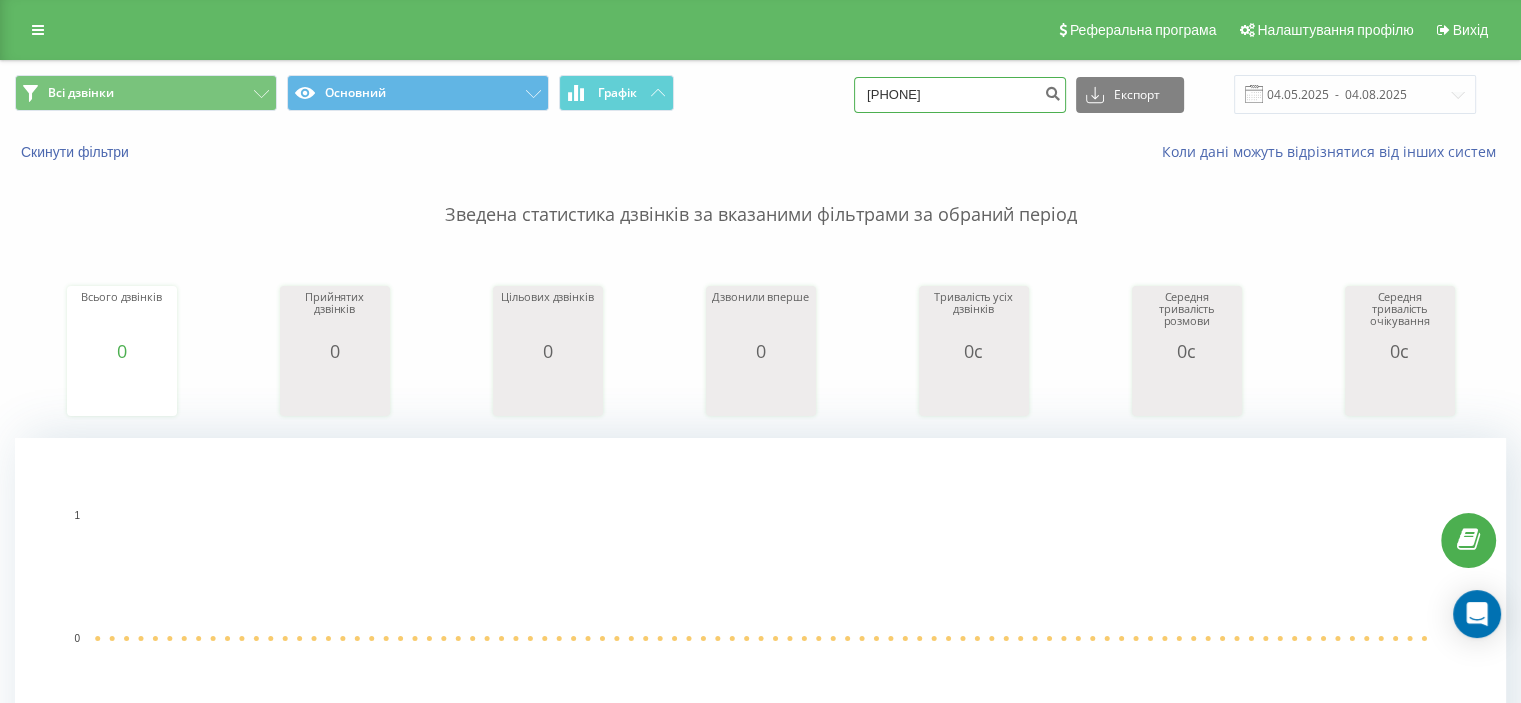drag, startPoint x: 1015, startPoint y: 87, endPoint x: 712, endPoint y: 94, distance: 303.08084 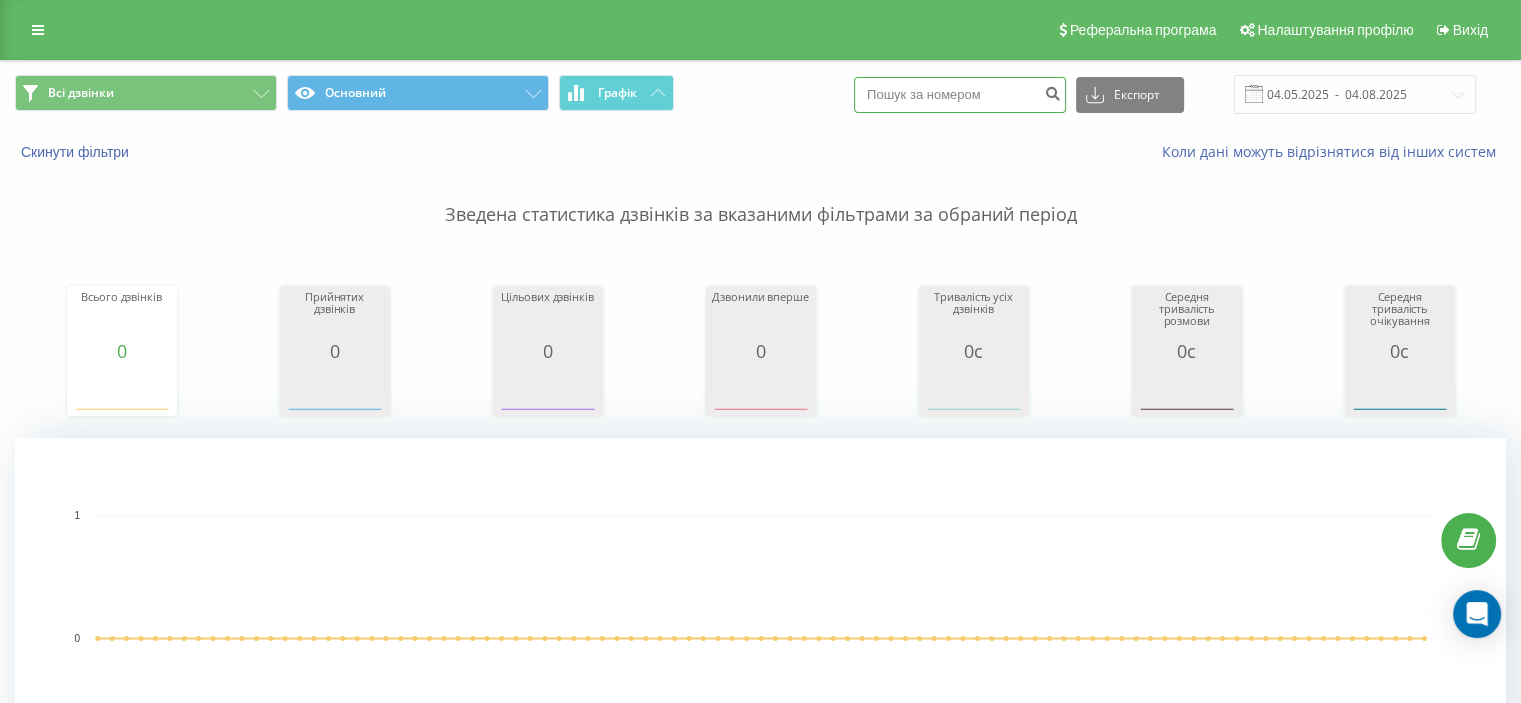 paste on "0939479079" 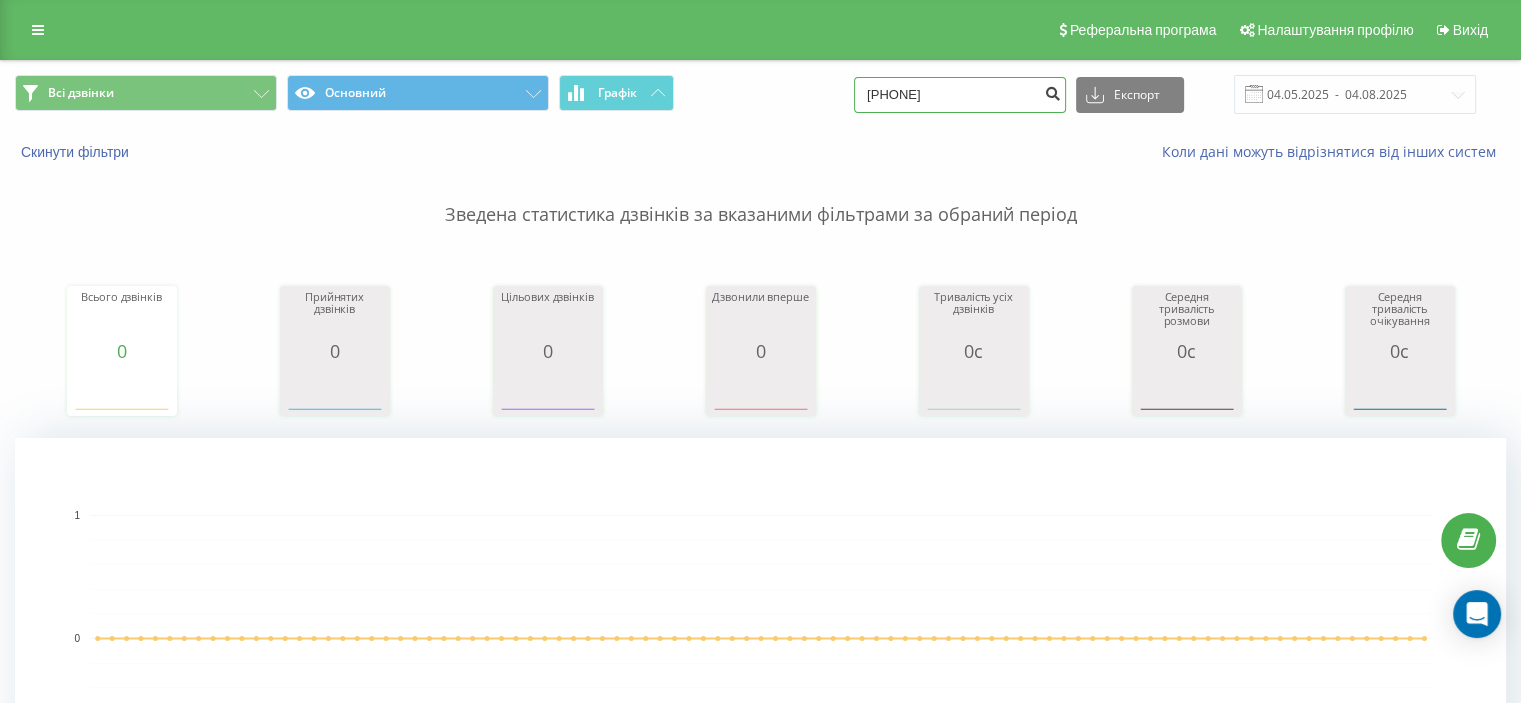 type on "0939479079" 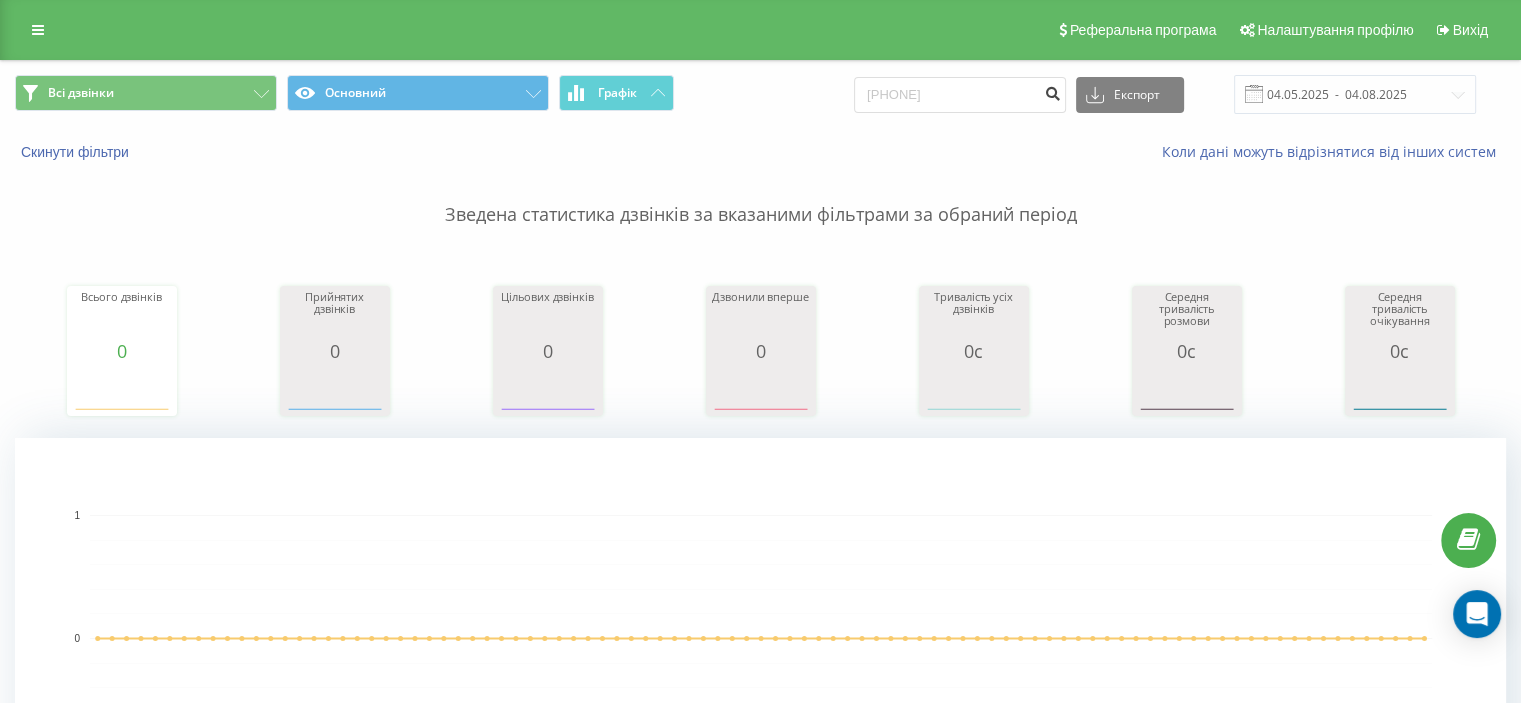 click at bounding box center [1052, 91] 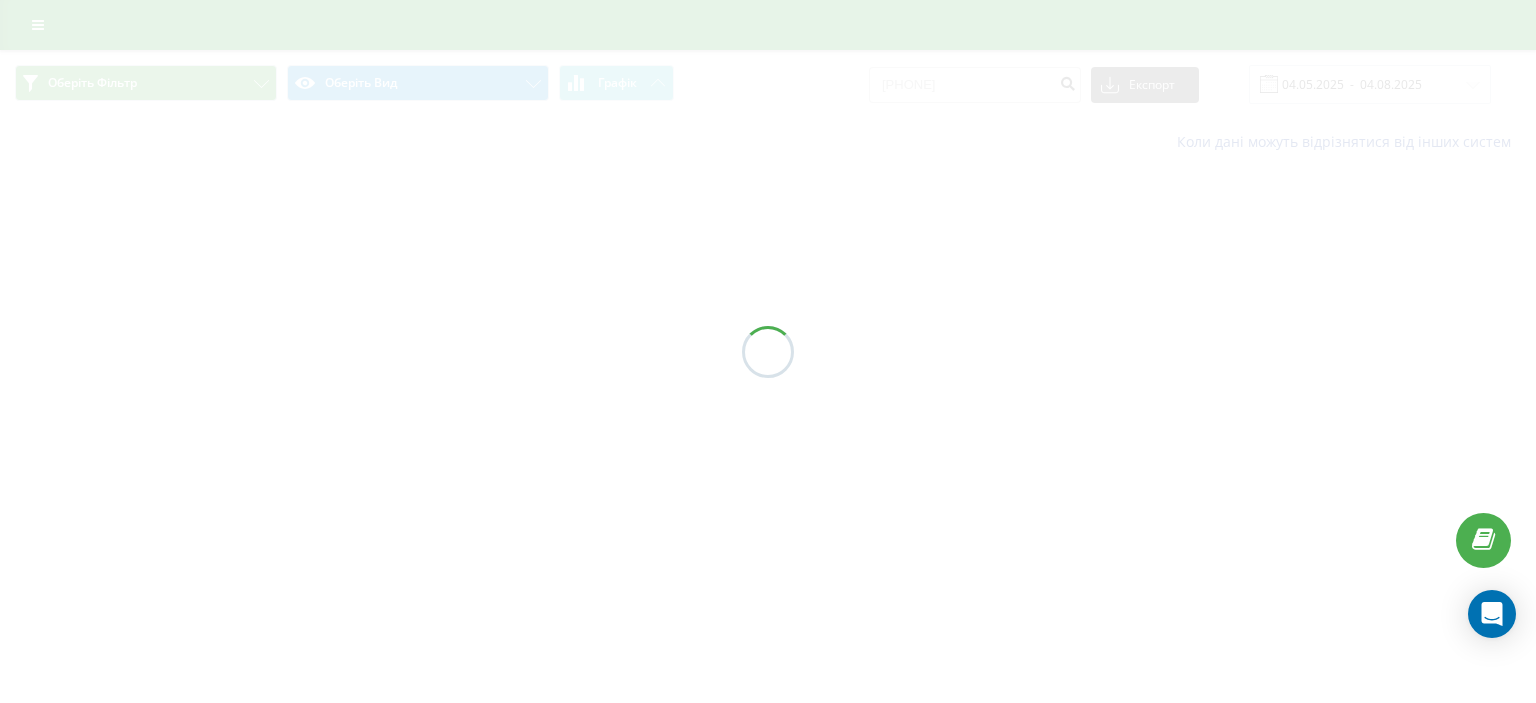 scroll, scrollTop: 0, scrollLeft: 0, axis: both 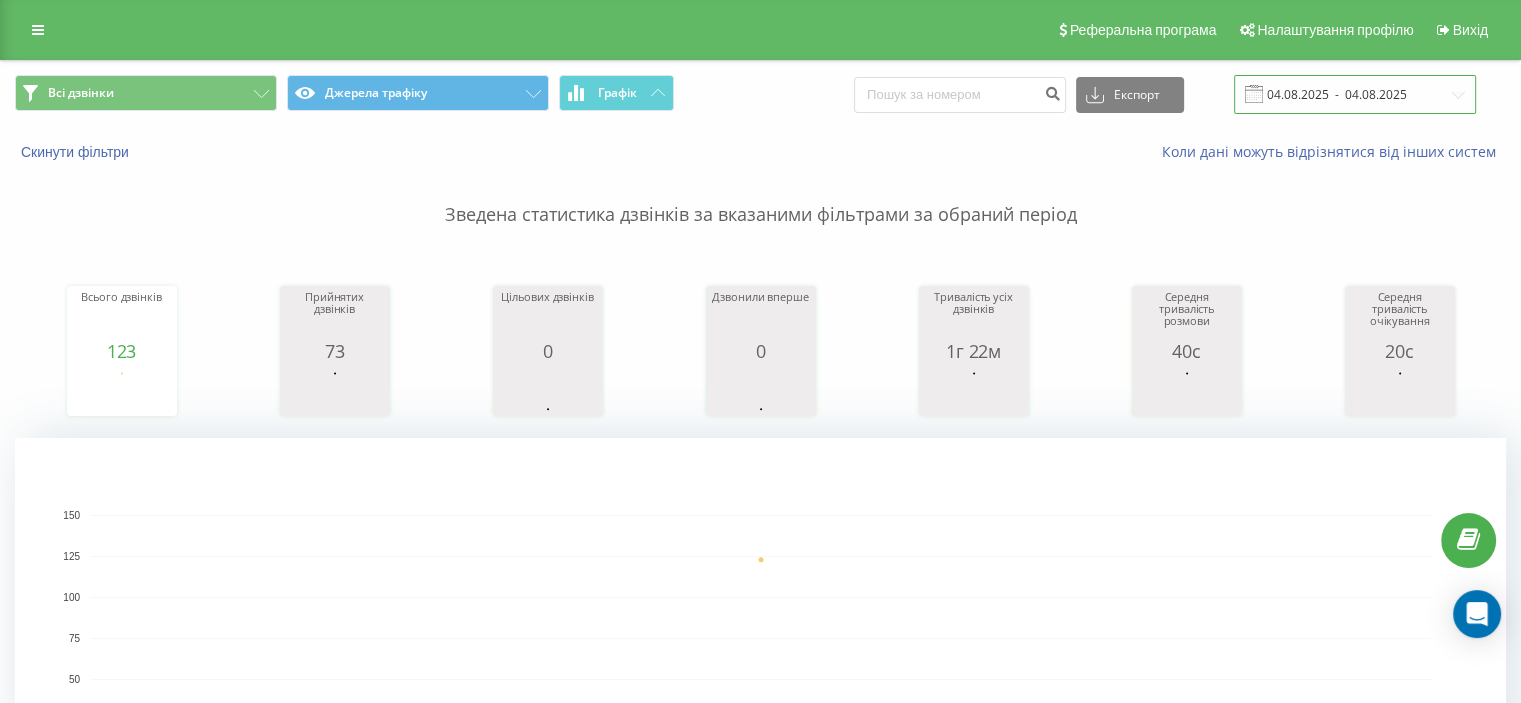 click on "04.08.2025  -  04.08.2025" at bounding box center [1355, 94] 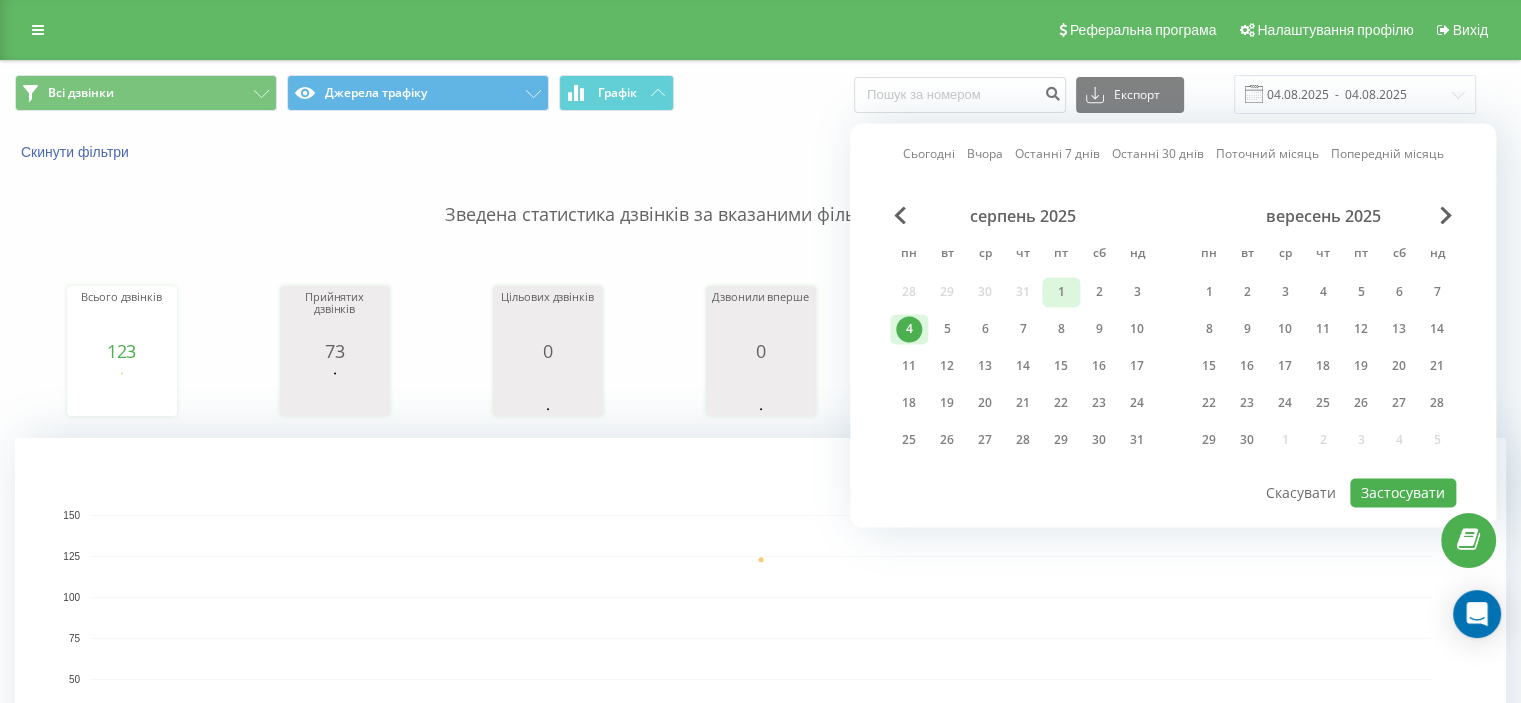 click on "1" at bounding box center (1061, 292) 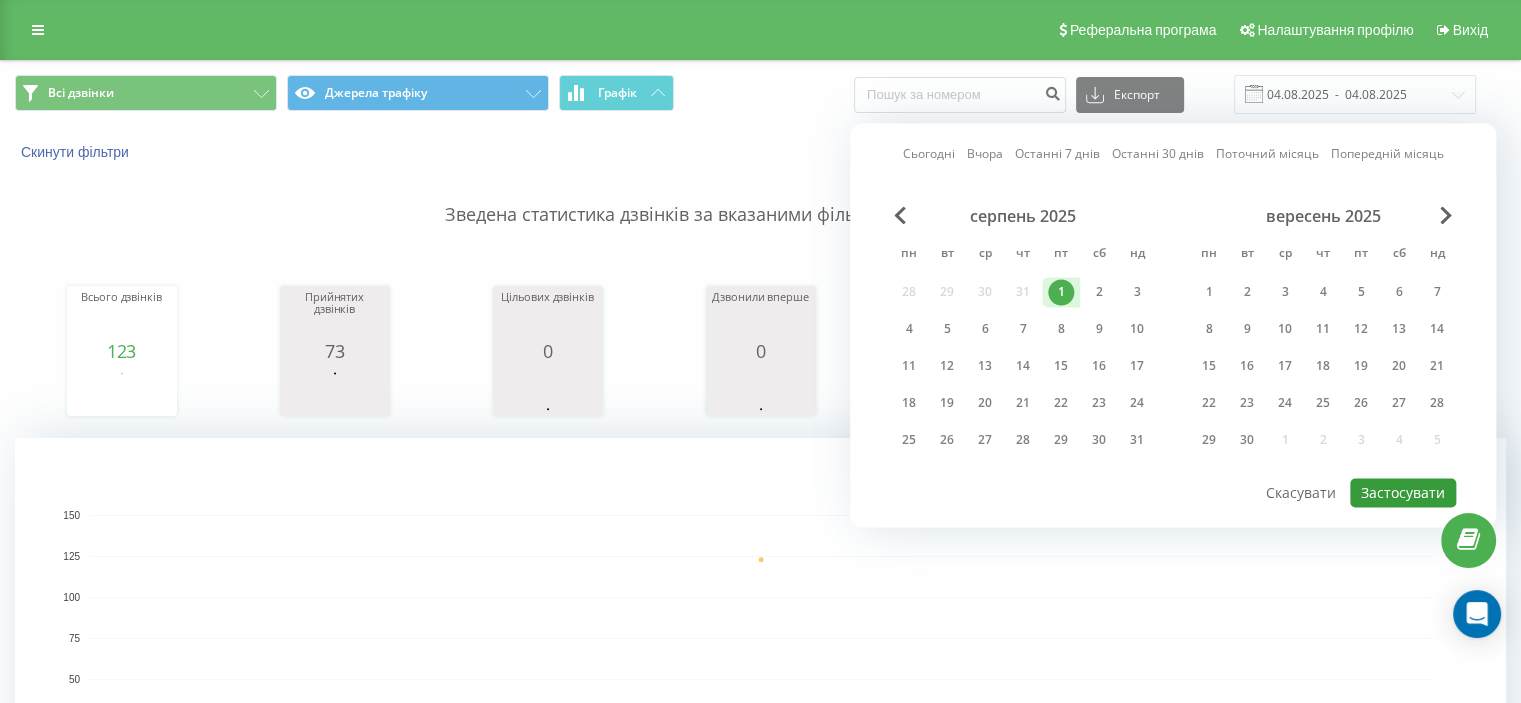 click on "Застосувати" at bounding box center [1403, 492] 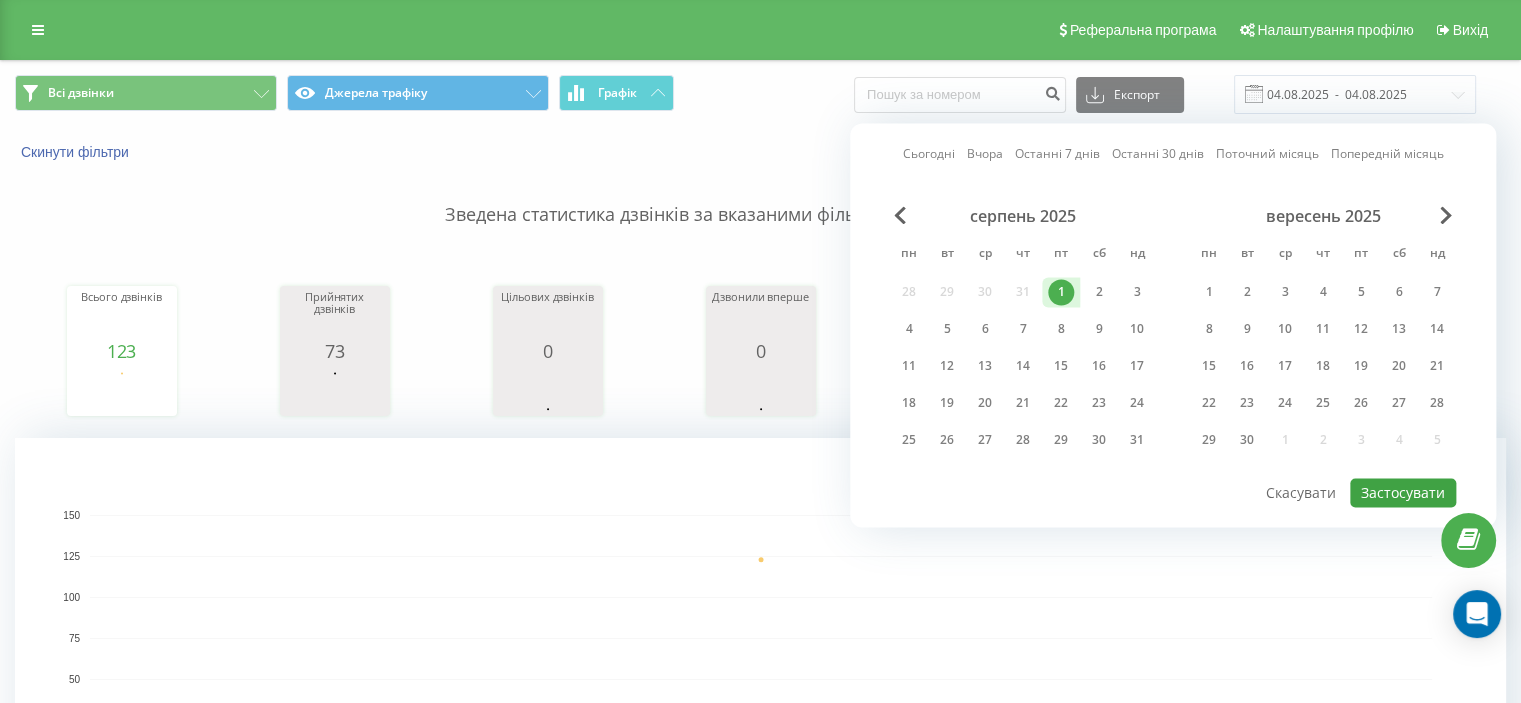 type on "01.08.2025  -  01.08.2025" 